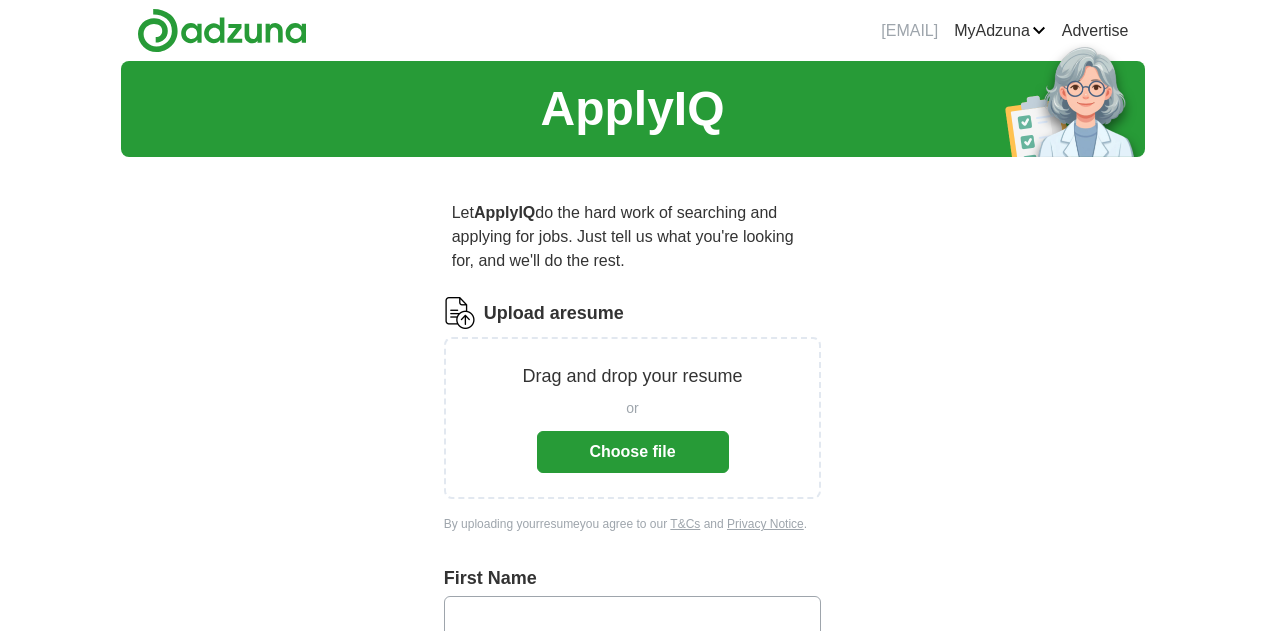 scroll, scrollTop: 0, scrollLeft: 0, axis: both 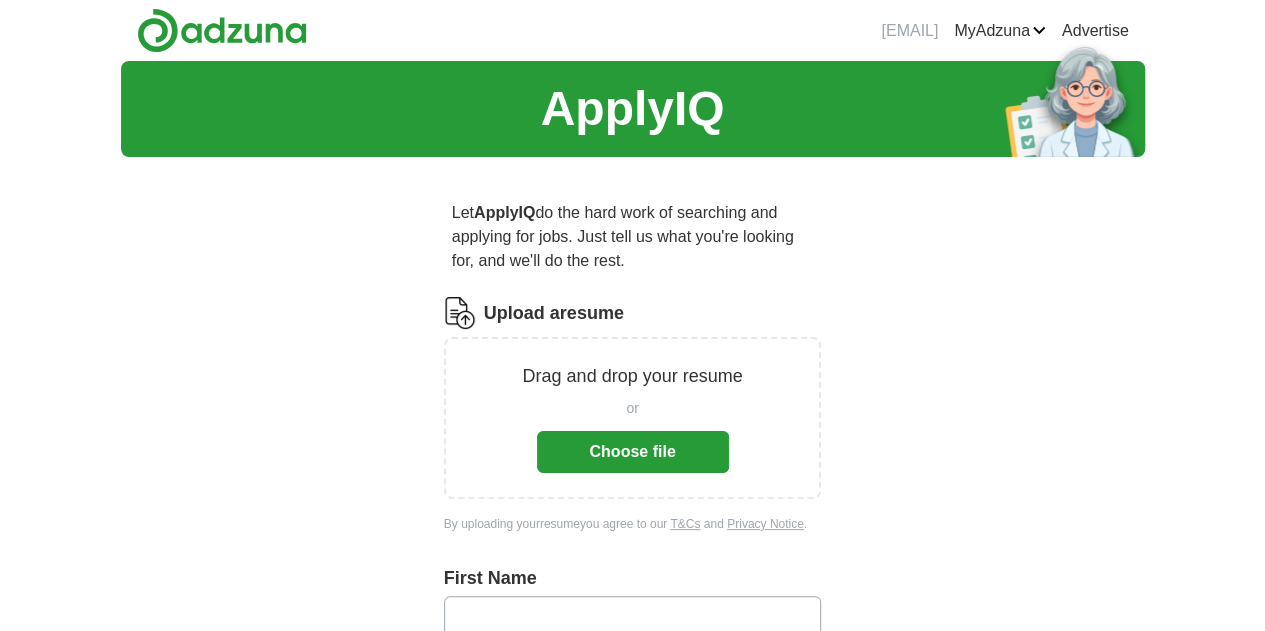 click on "Choose file" at bounding box center (633, 452) 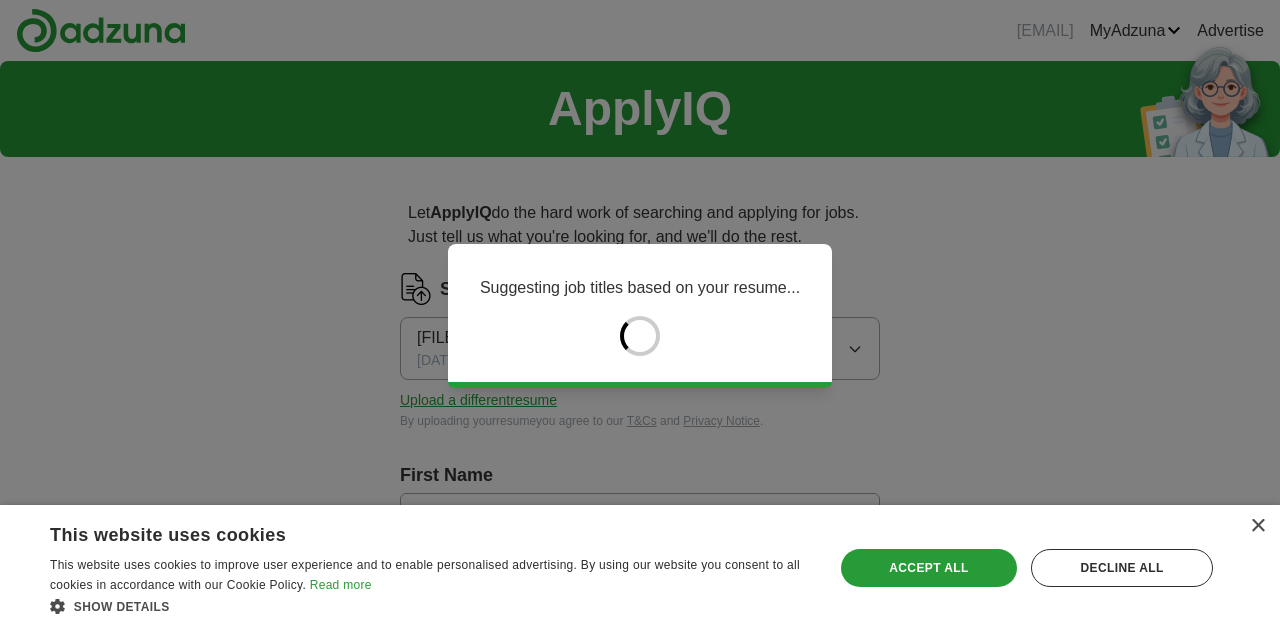 type on "*****" 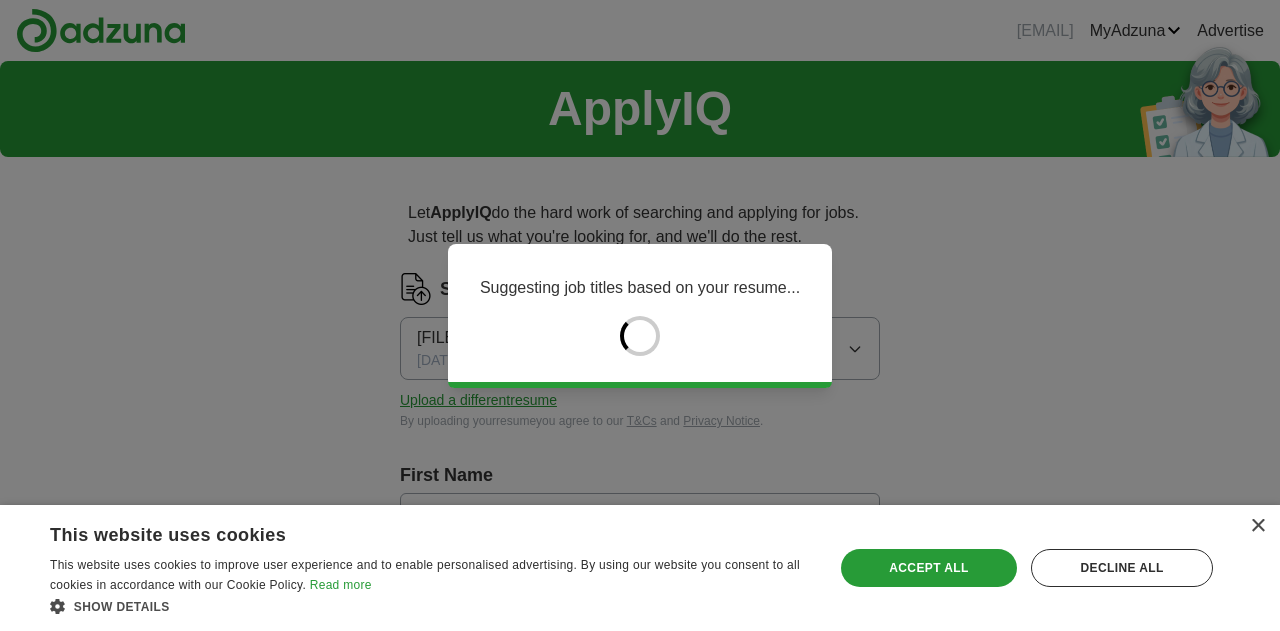 type on "*****" 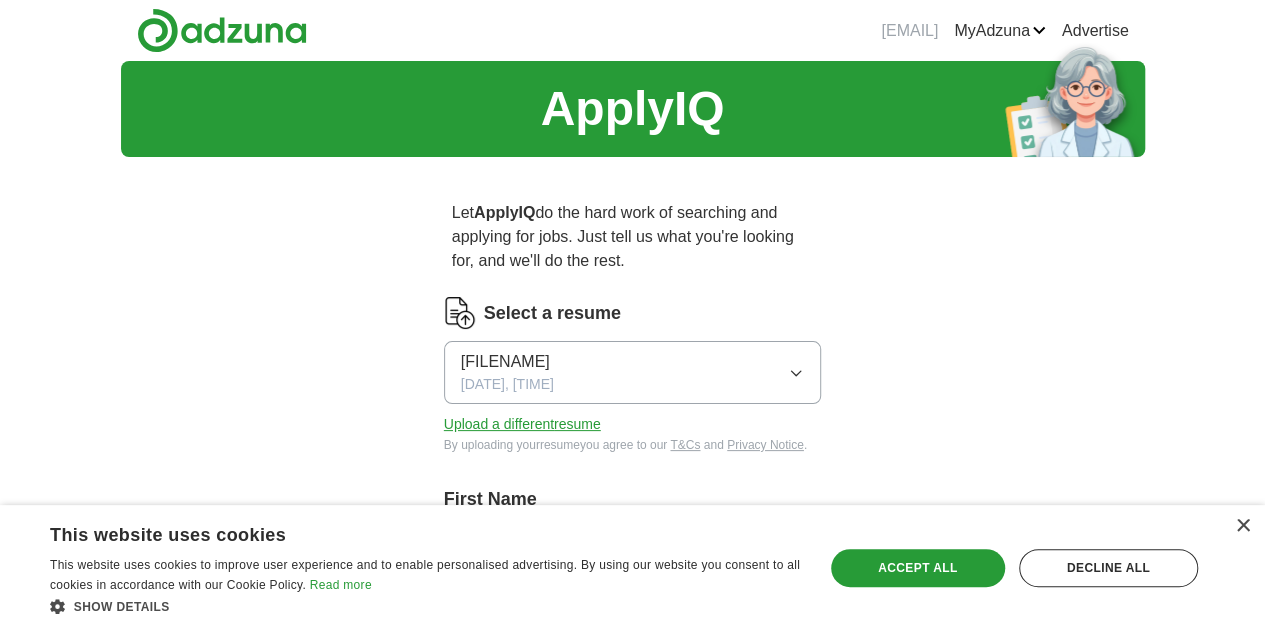 click on "[FILENAME] [DATE], [TIME]" at bounding box center (633, 372) 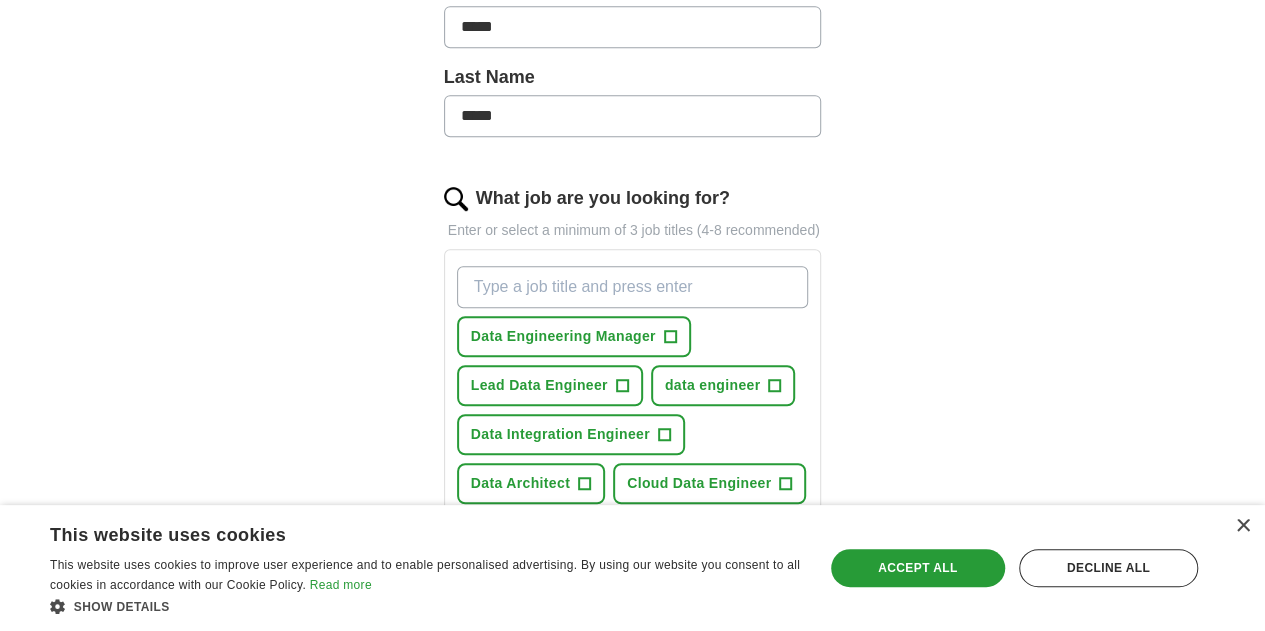 scroll, scrollTop: 517, scrollLeft: 0, axis: vertical 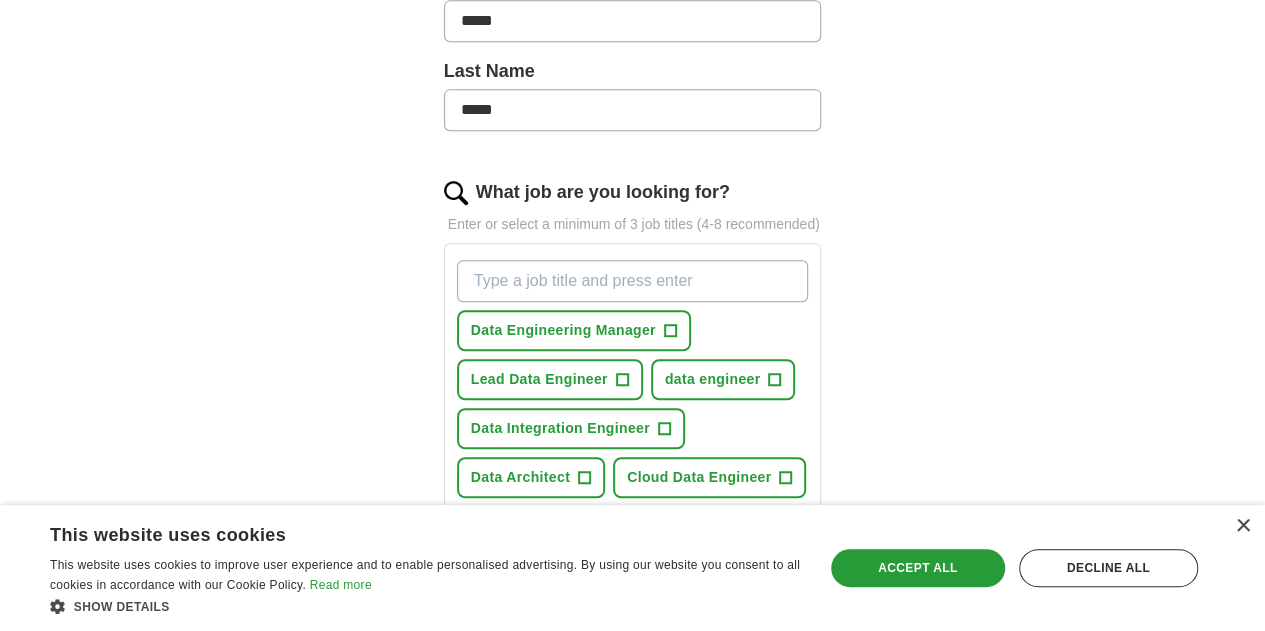 click on "What job are you looking for?" at bounding box center (633, 281) 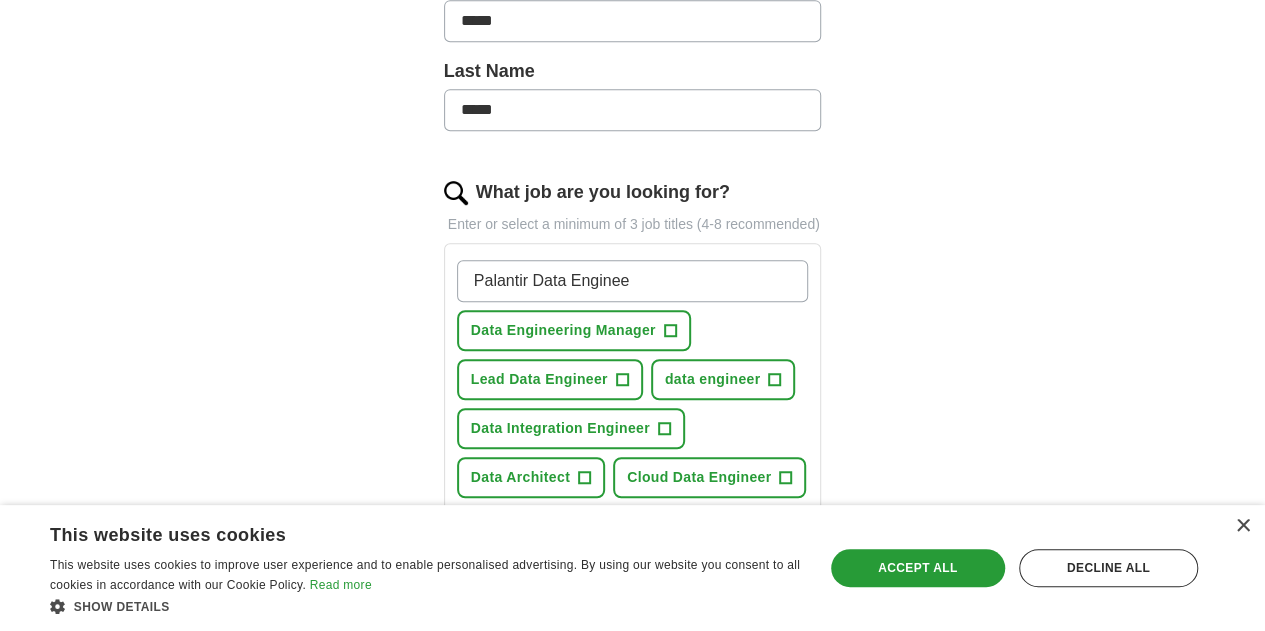 type on "Palantir Data Engineer" 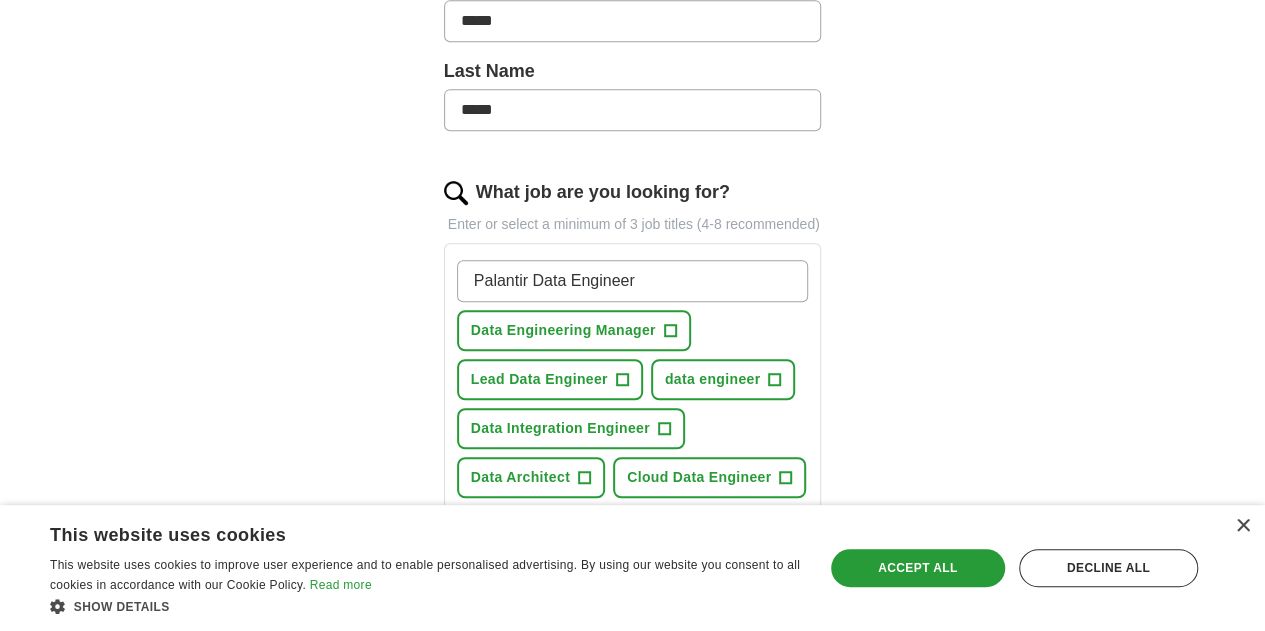 type 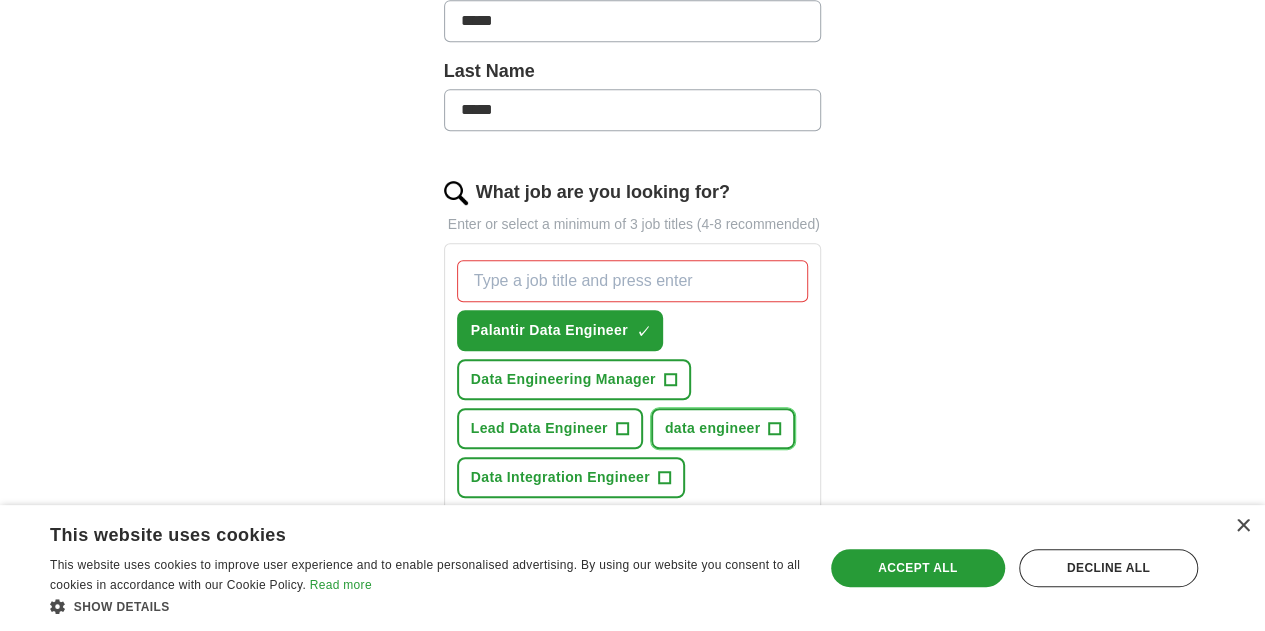 click on "data engineer" at bounding box center [713, 428] 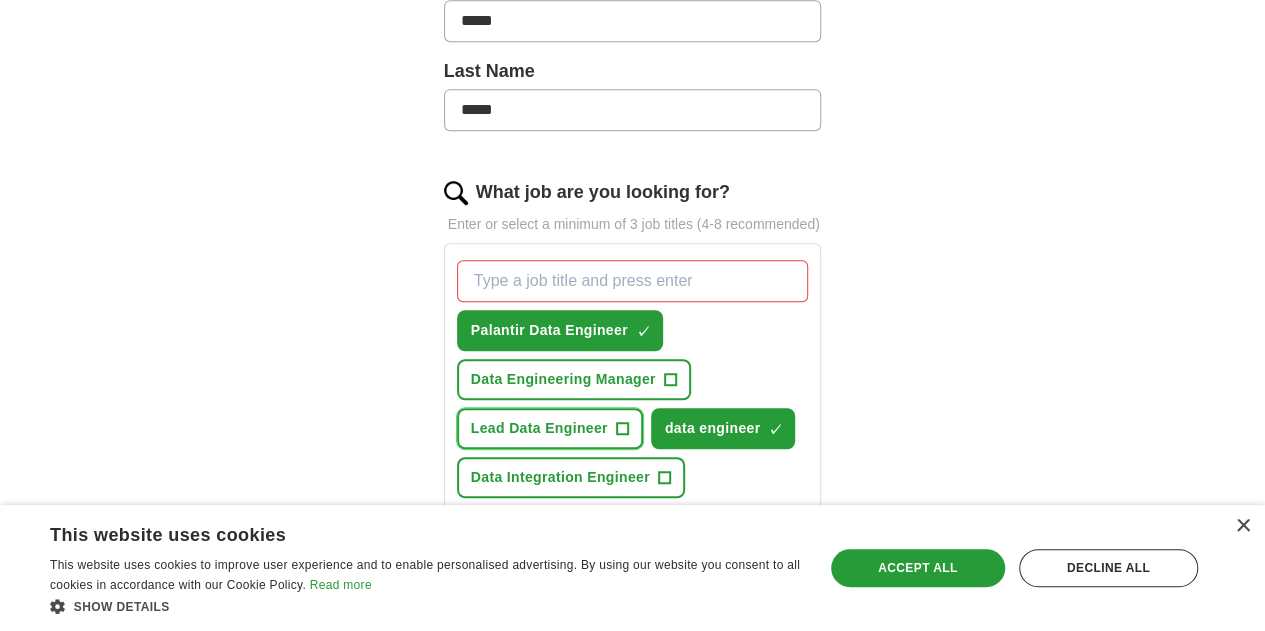 click on "+" at bounding box center (622, 428) 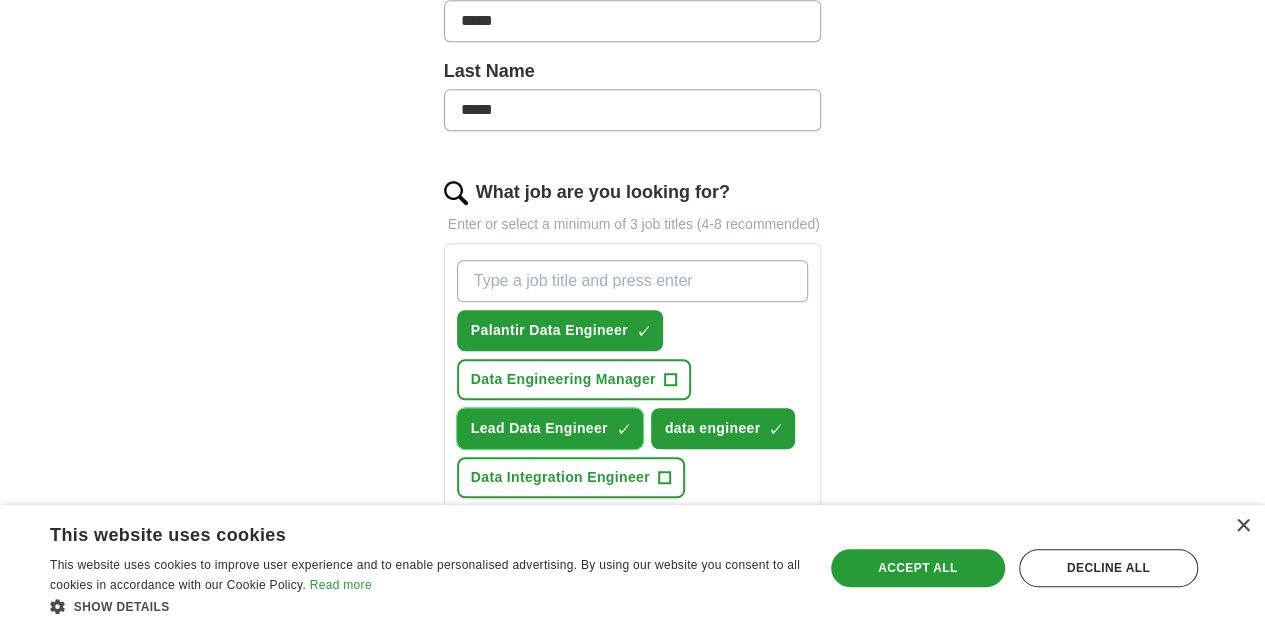scroll, scrollTop: 587, scrollLeft: 0, axis: vertical 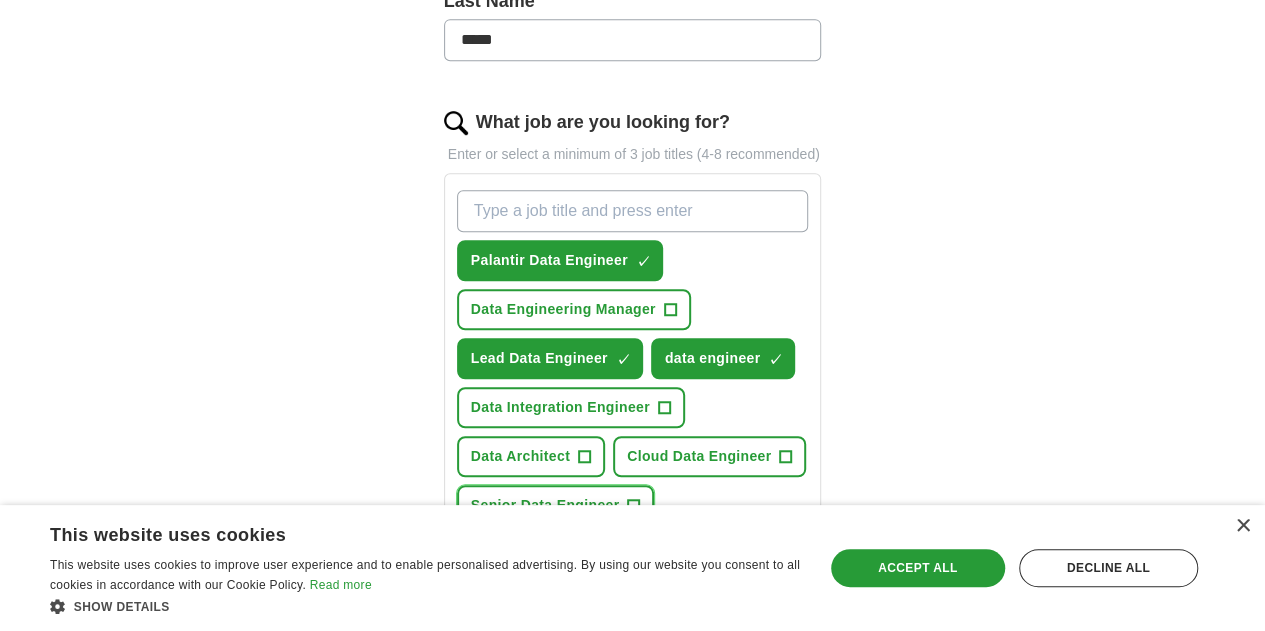 click on "Senior Data Engineer" at bounding box center [545, 505] 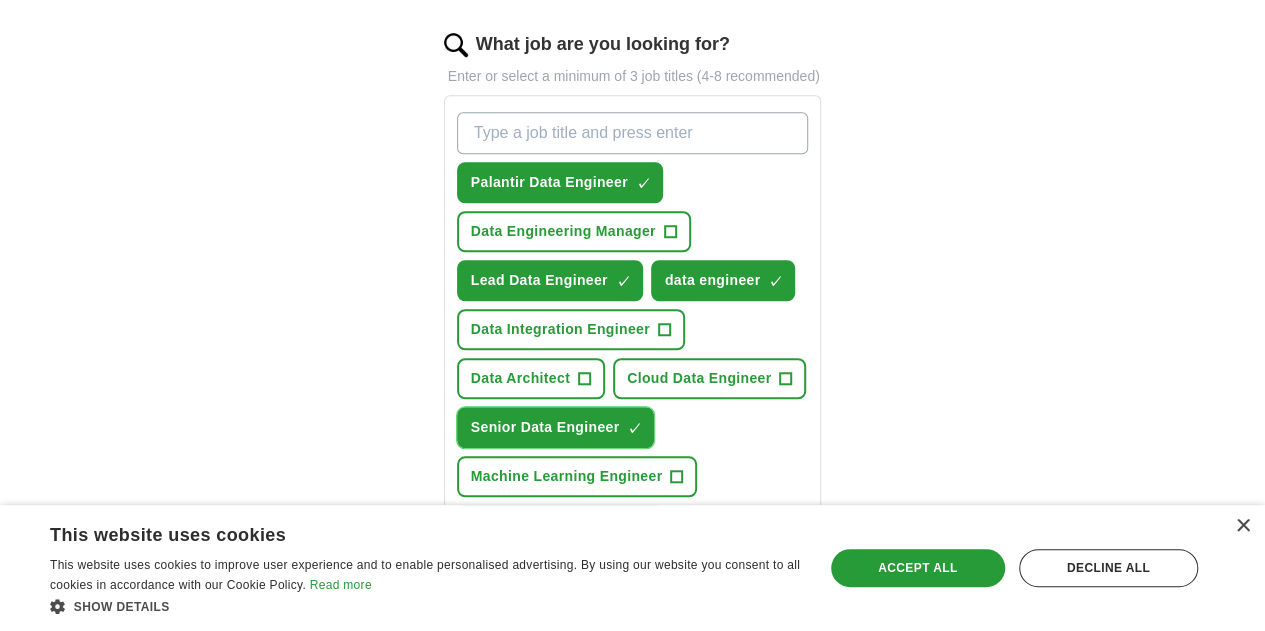 scroll, scrollTop: 666, scrollLeft: 0, axis: vertical 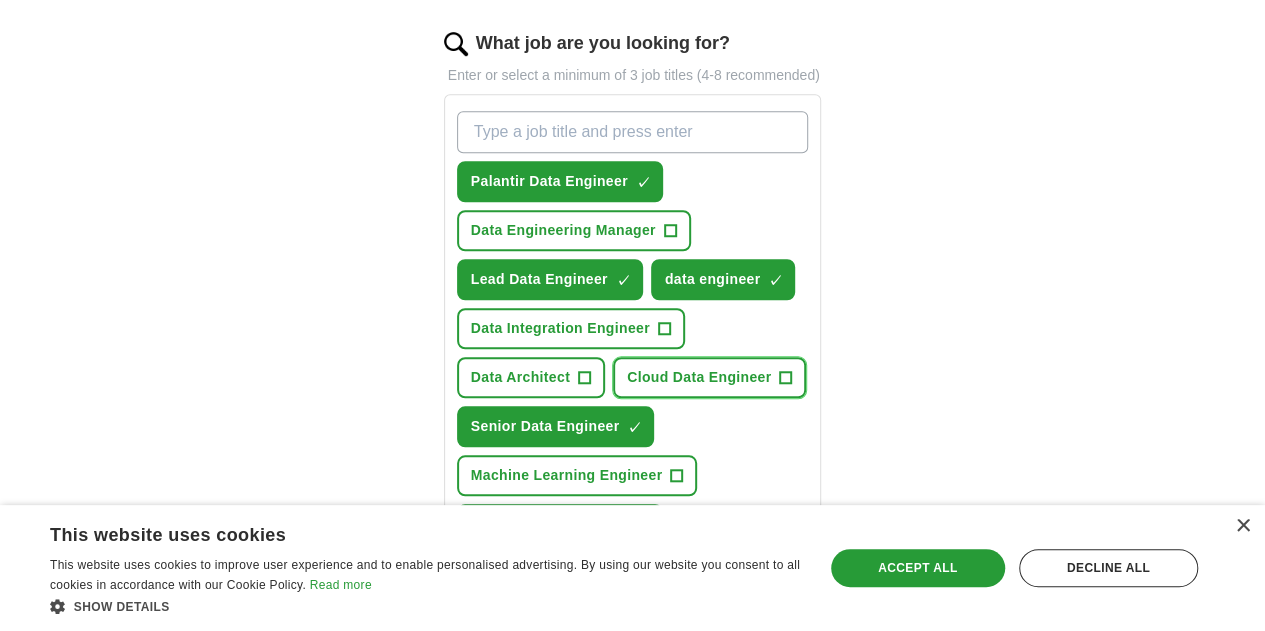 click on "Cloud Data Engineer" at bounding box center (699, 377) 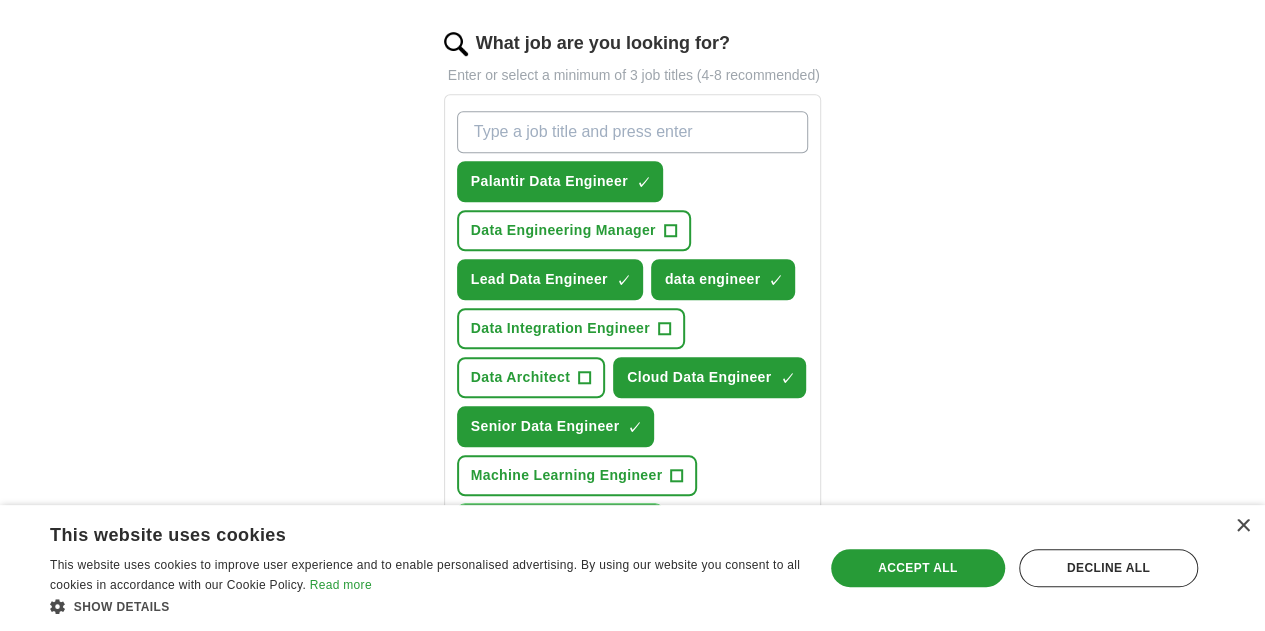 click on "Palantir Data Engineer" at bounding box center (549, 524) 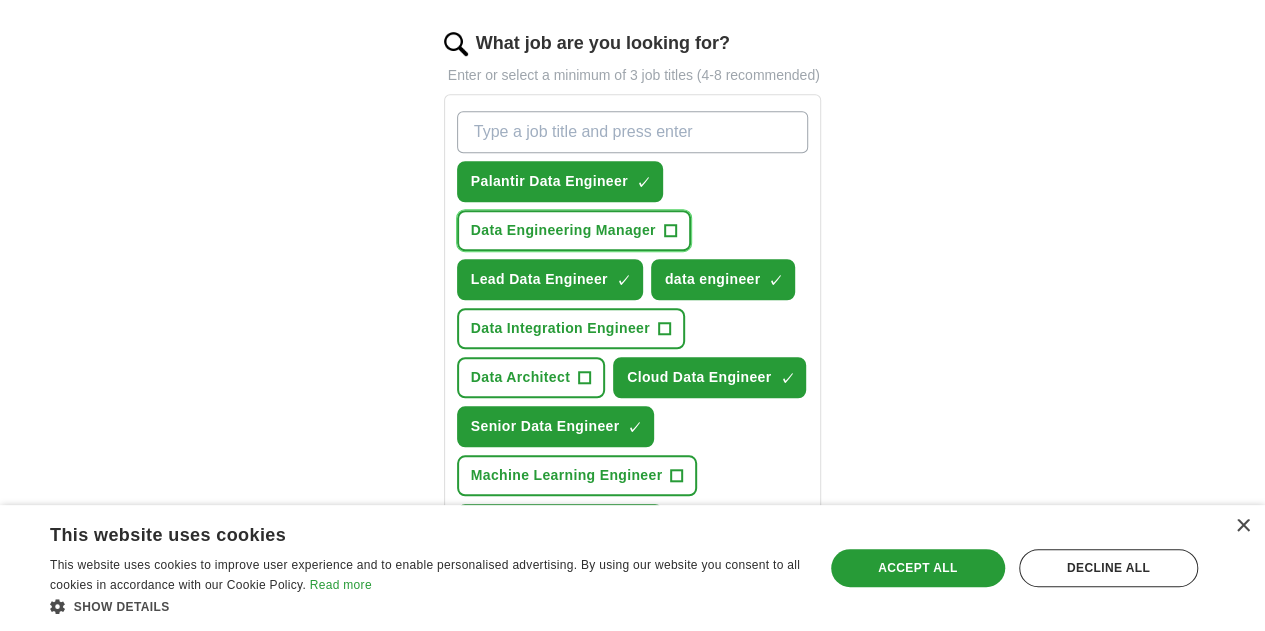 click on "Data Engineering Manager +" at bounding box center [574, 230] 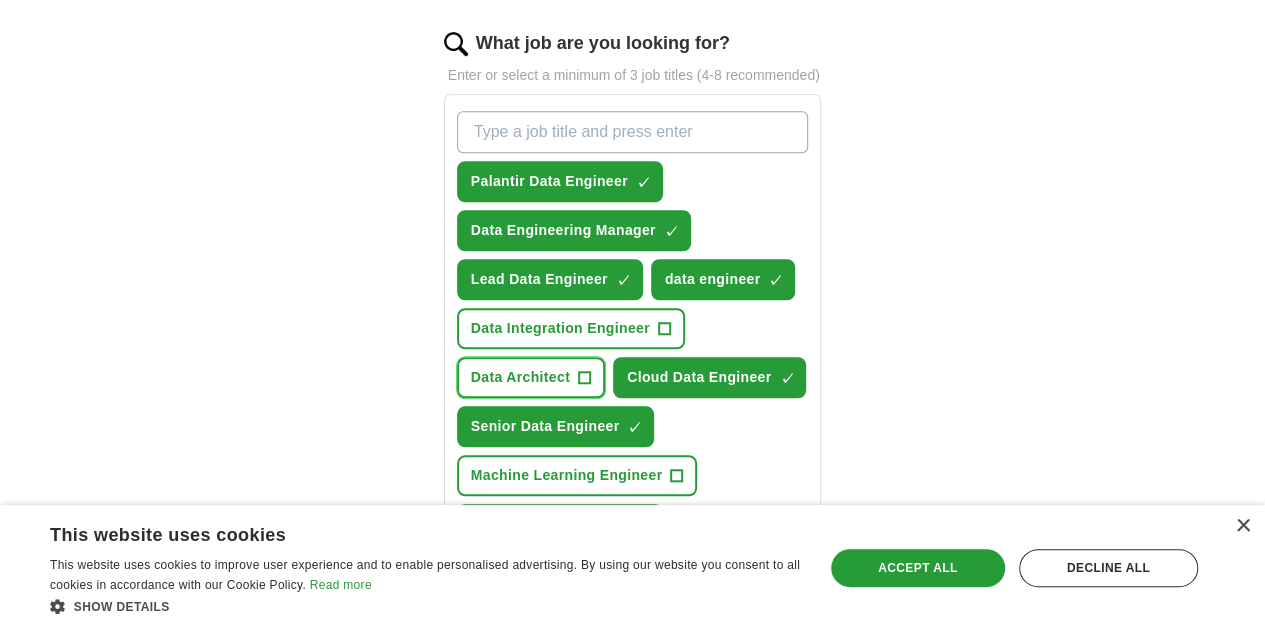 click on "Data Architect +" at bounding box center (531, 377) 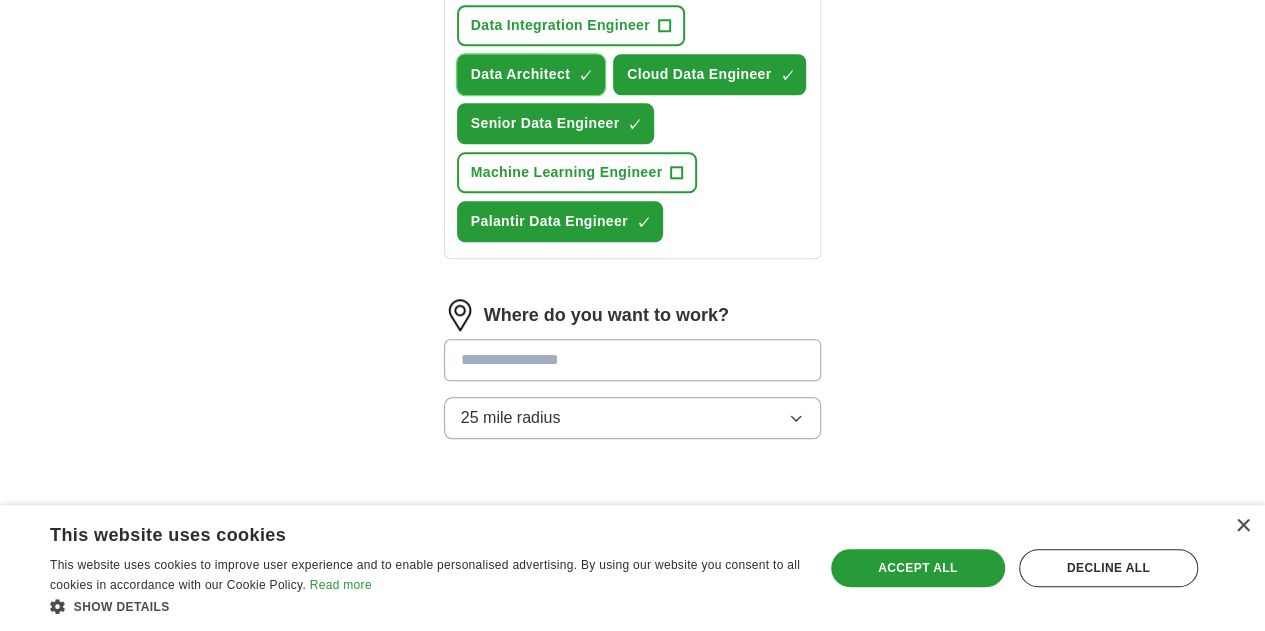 scroll, scrollTop: 973, scrollLeft: 0, axis: vertical 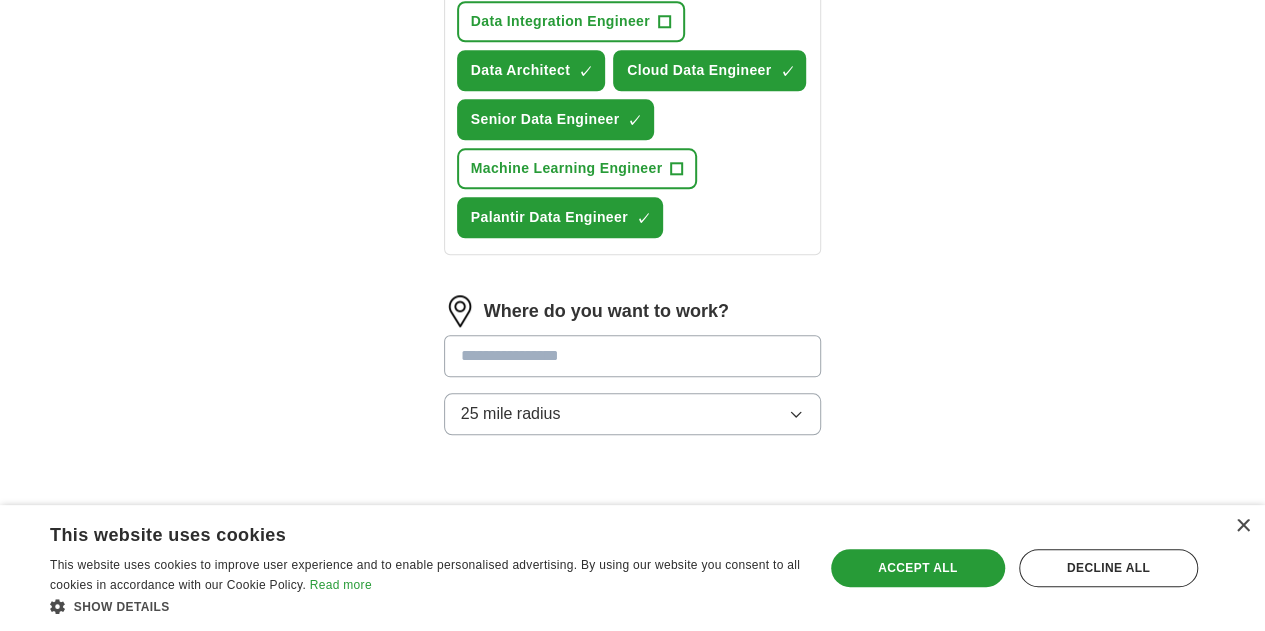 click at bounding box center [633, 356] 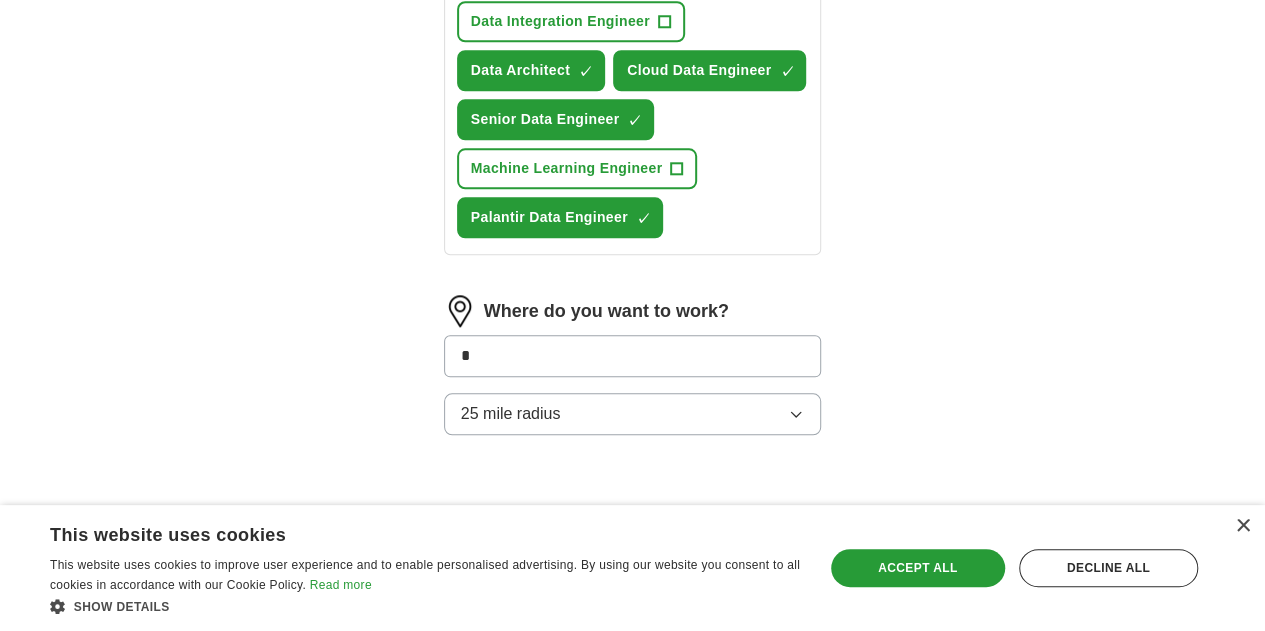 type on "**" 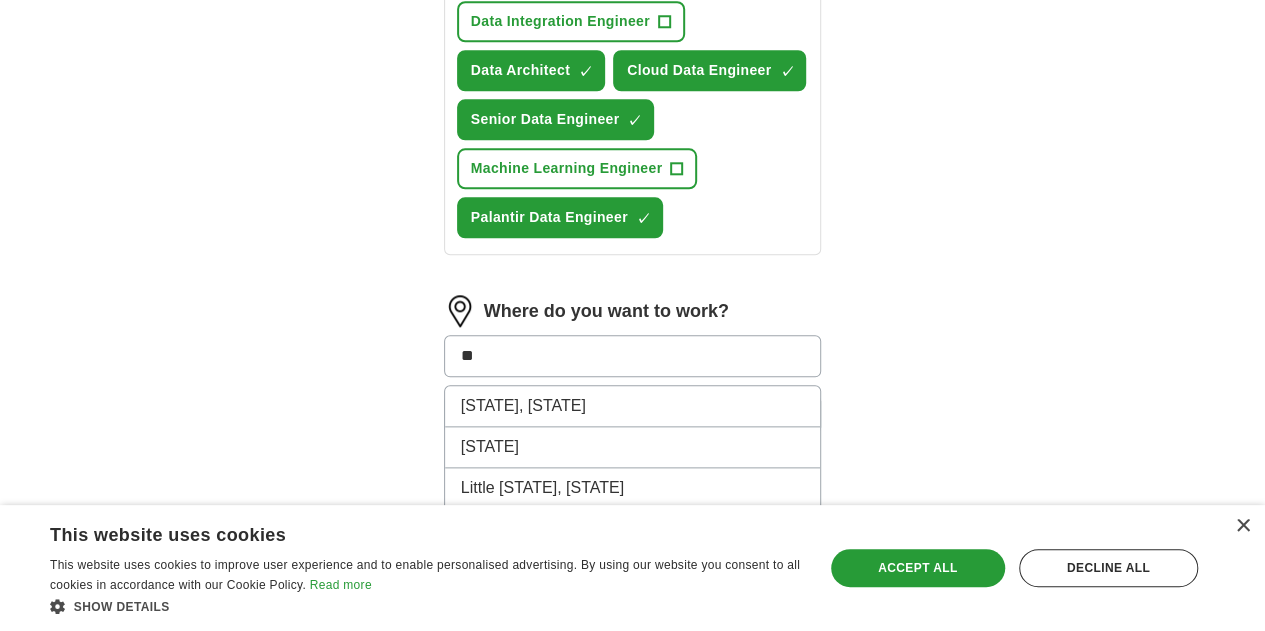 click on "[CITY],  [STATE]" at bounding box center (633, 529) 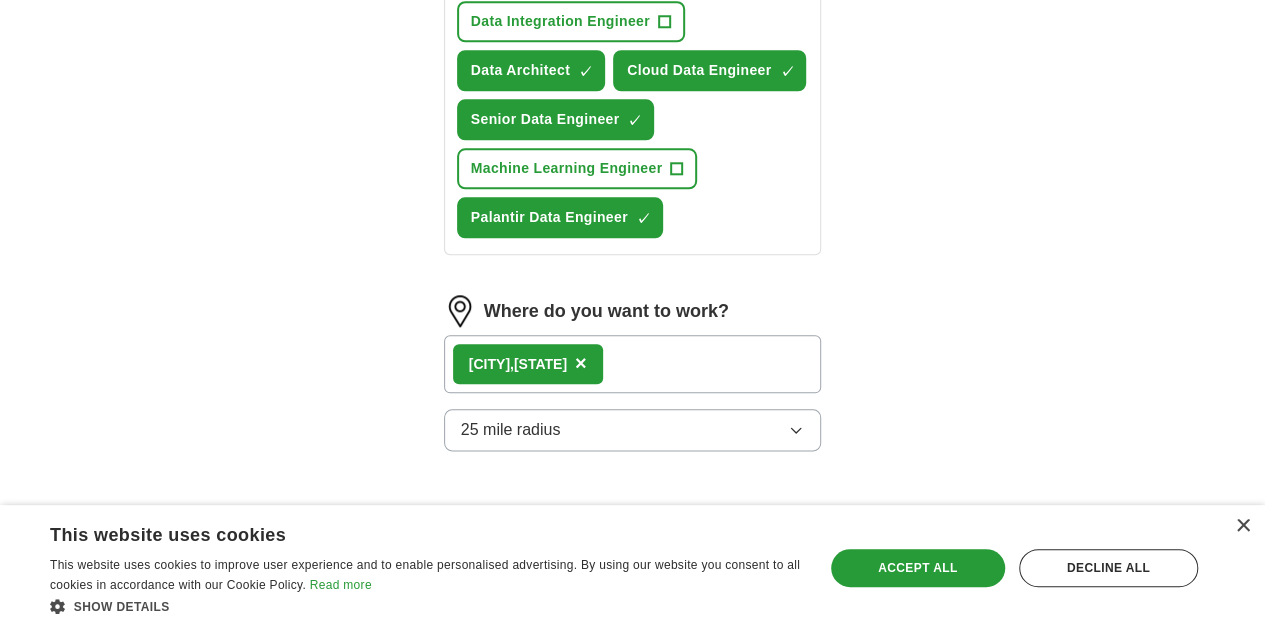 scroll, scrollTop: 1035, scrollLeft: 0, axis: vertical 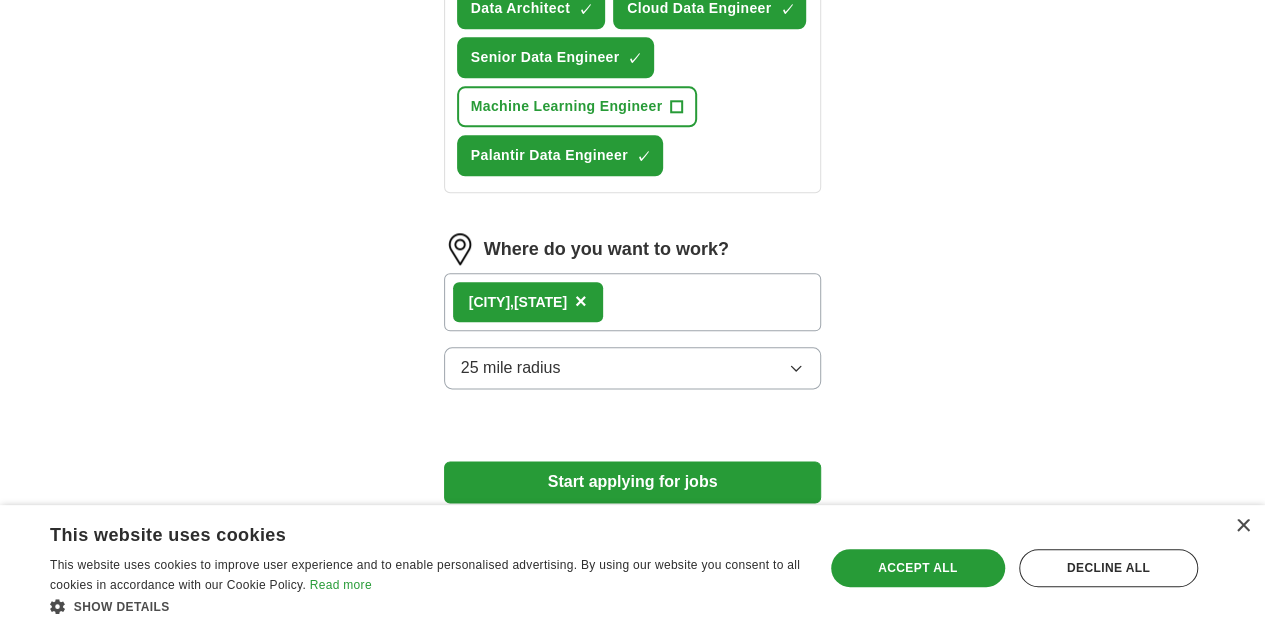 click on "25 mile radius" at bounding box center [511, 368] 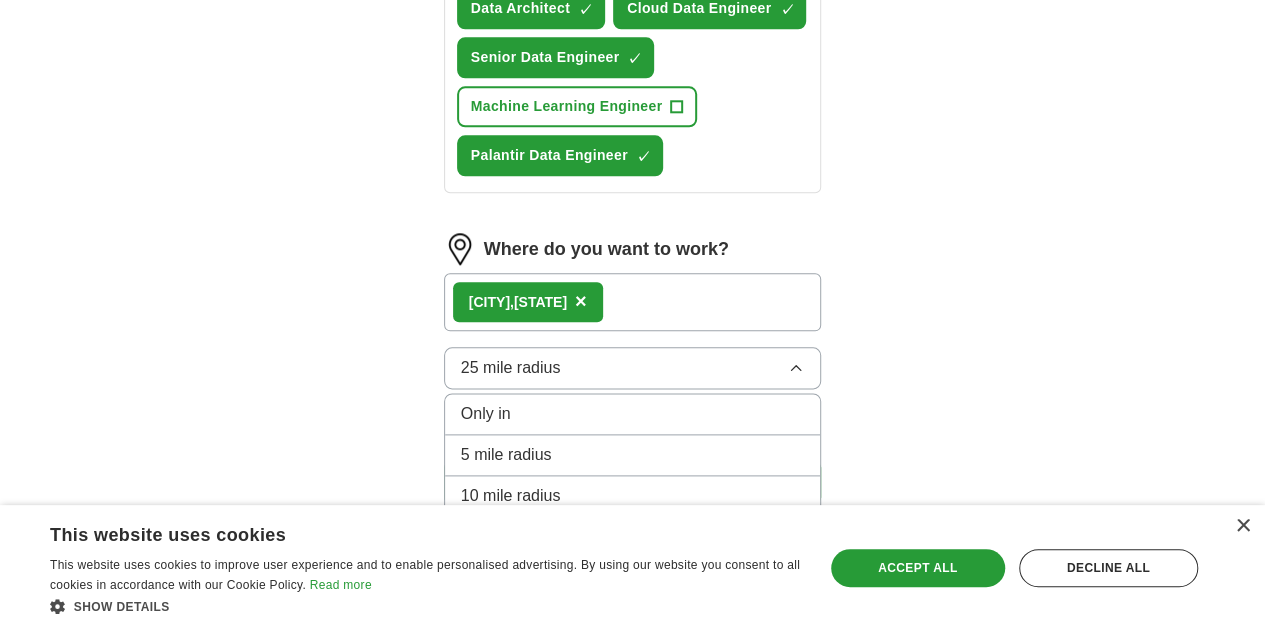click on "100 mile radius" at bounding box center [633, 622] 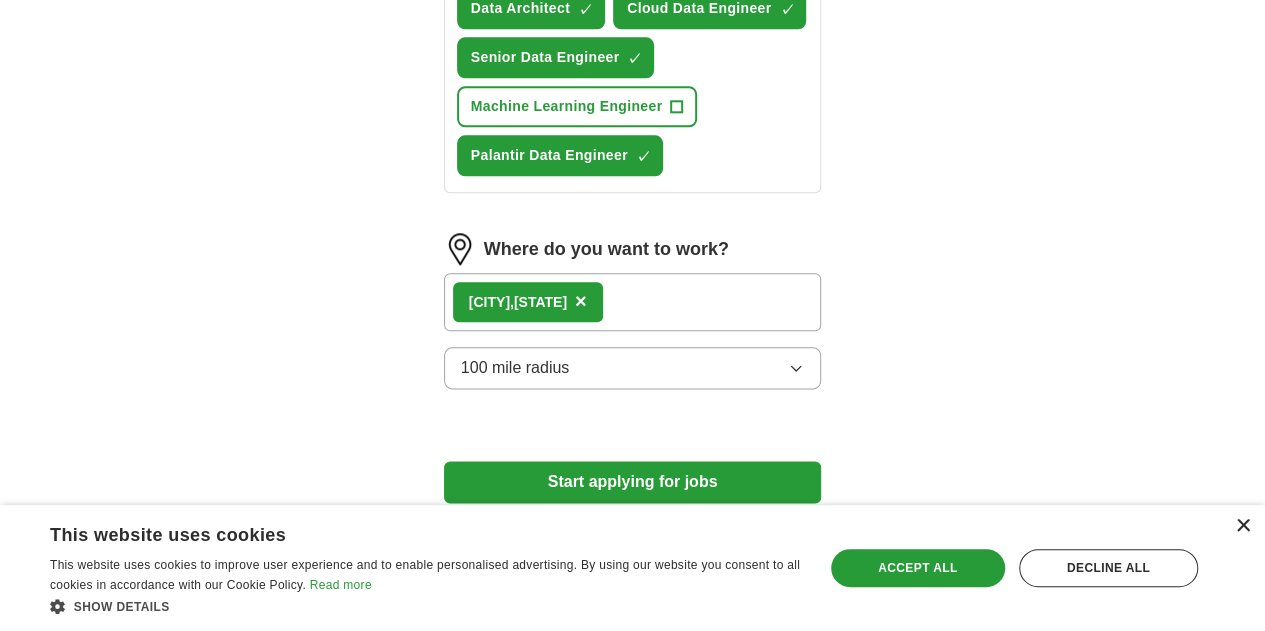click on "×" at bounding box center [1242, 526] 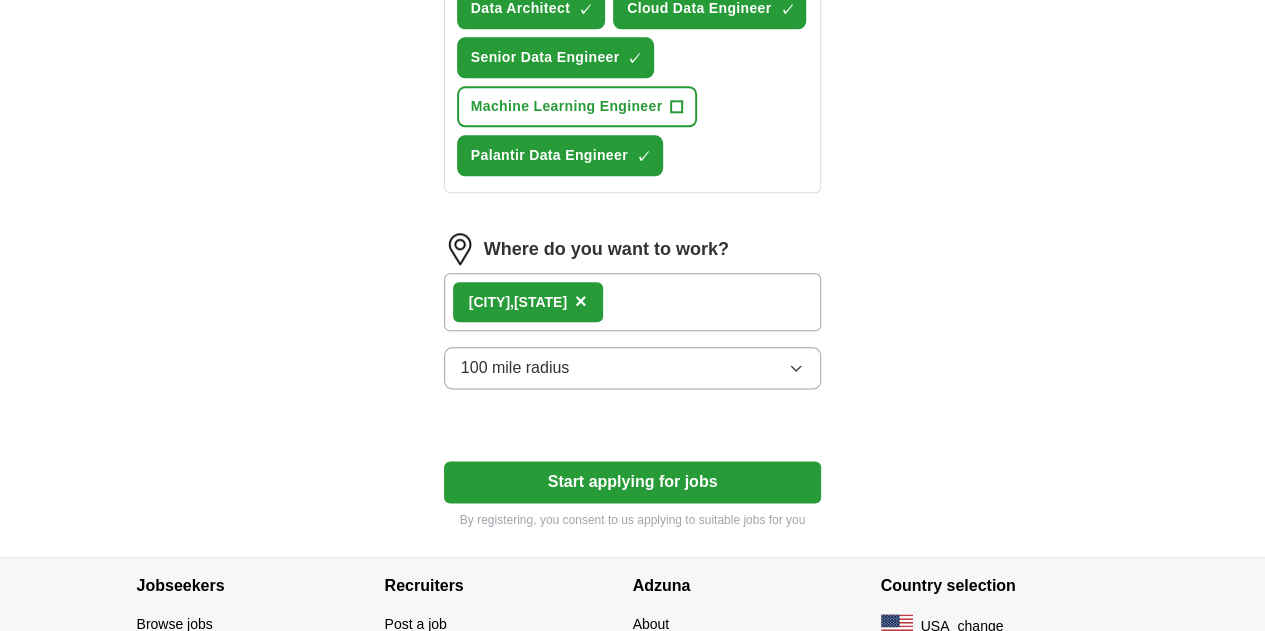 click on "Start applying for jobs" at bounding box center (633, 482) 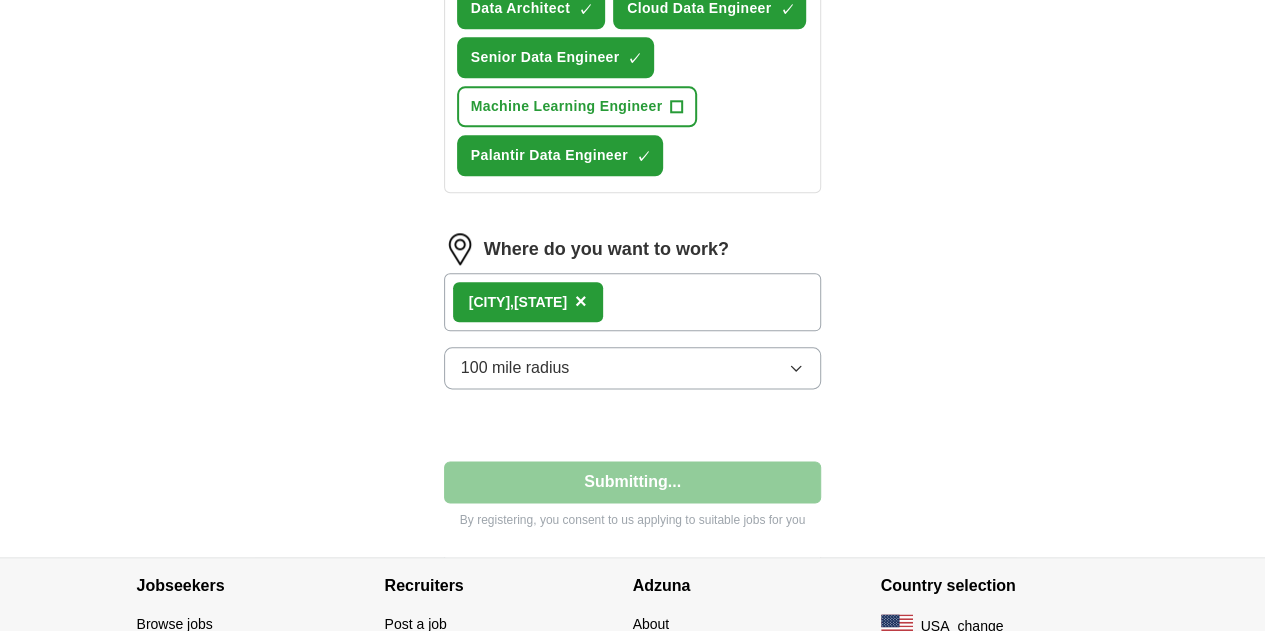 select on "**" 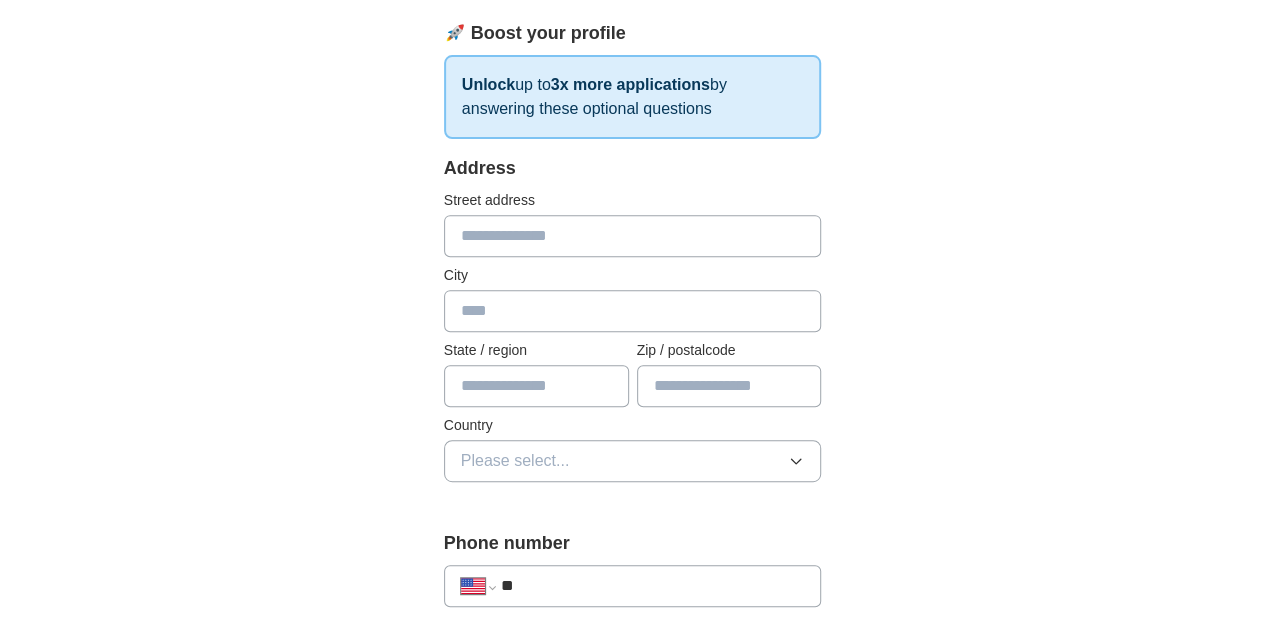 scroll, scrollTop: 305, scrollLeft: 0, axis: vertical 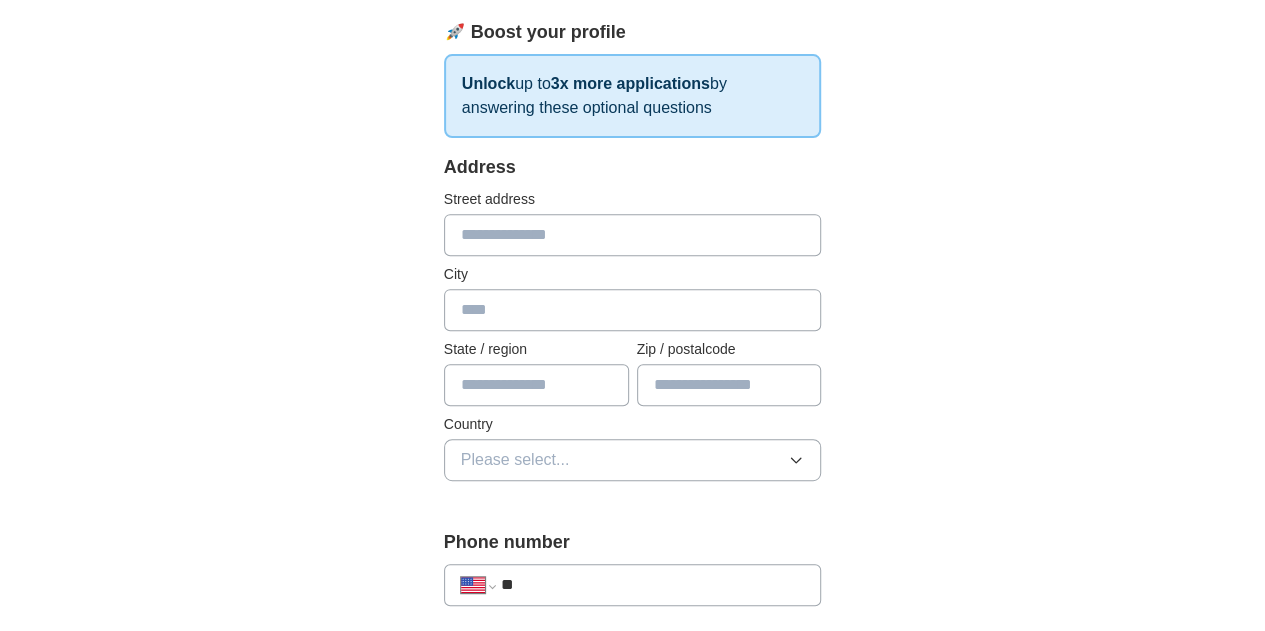 click at bounding box center (633, 235) 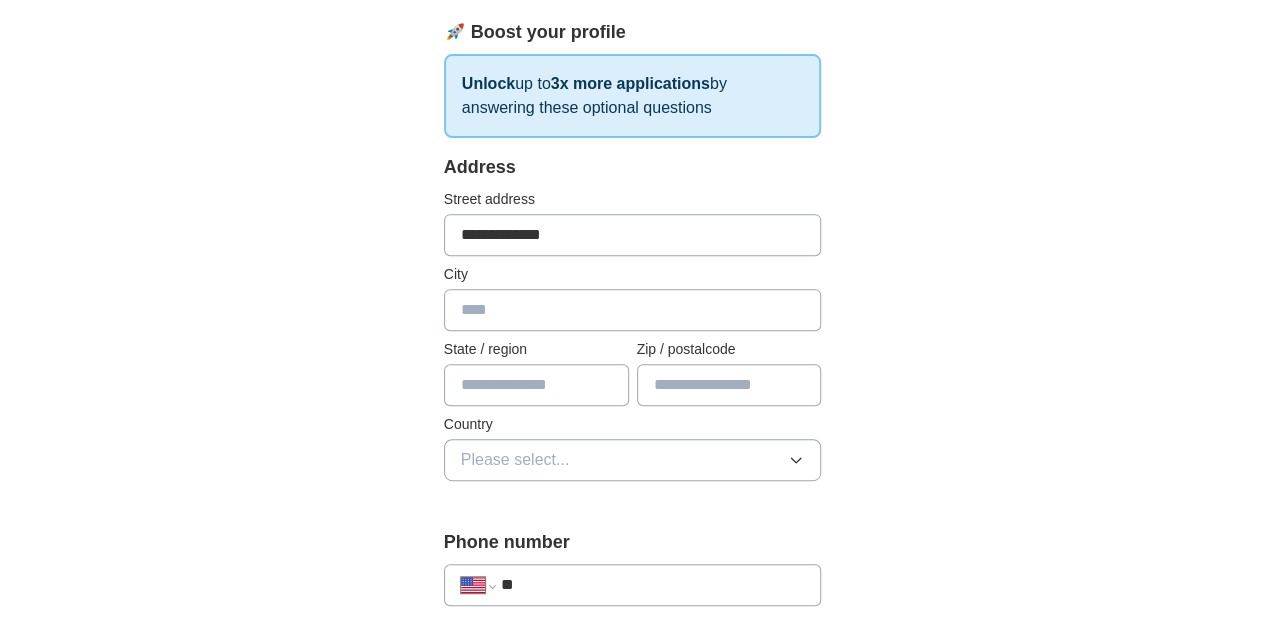 type on "**********" 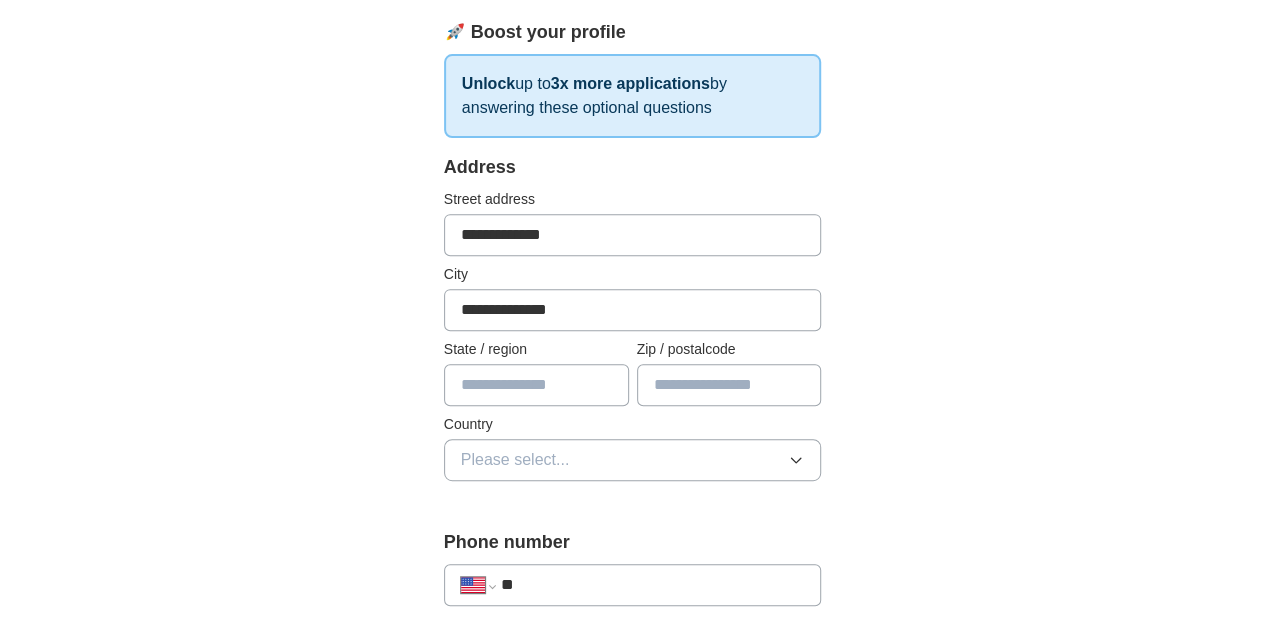 type on "****" 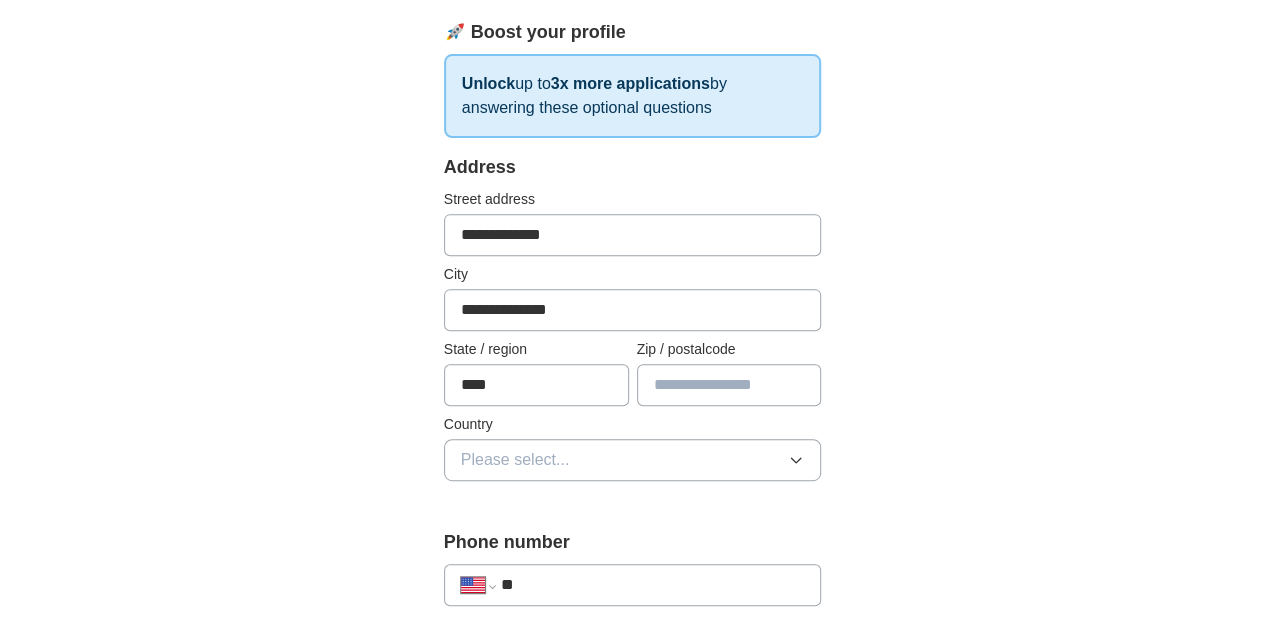 type on "*****" 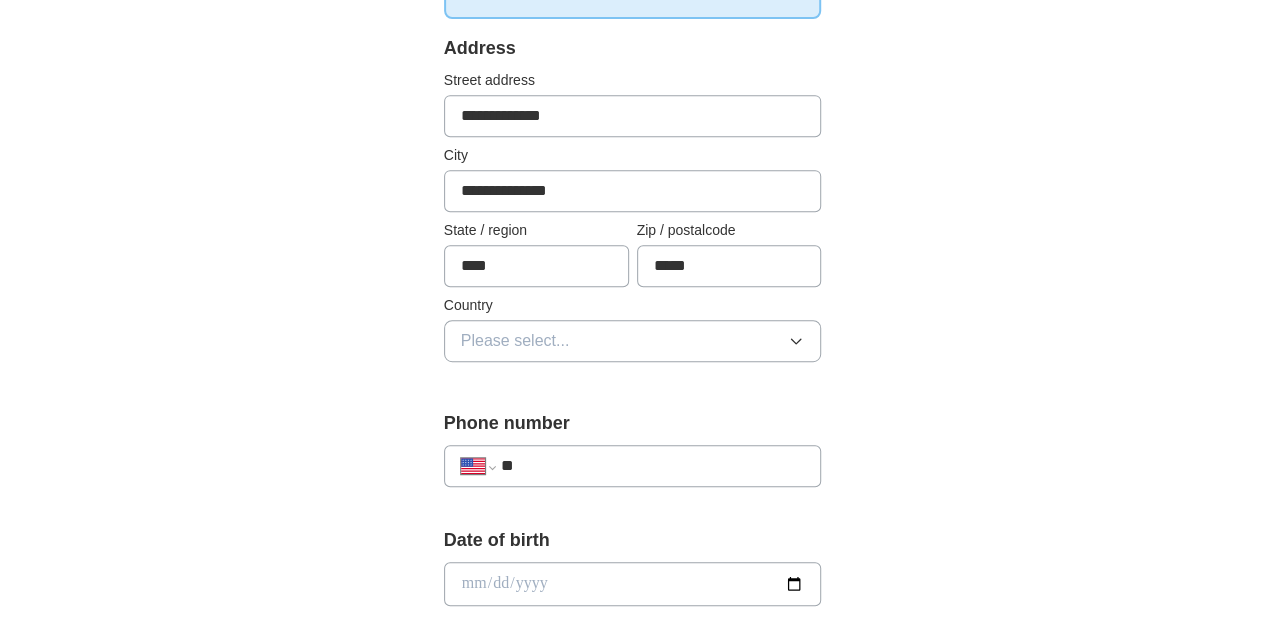 scroll, scrollTop: 425, scrollLeft: 0, axis: vertical 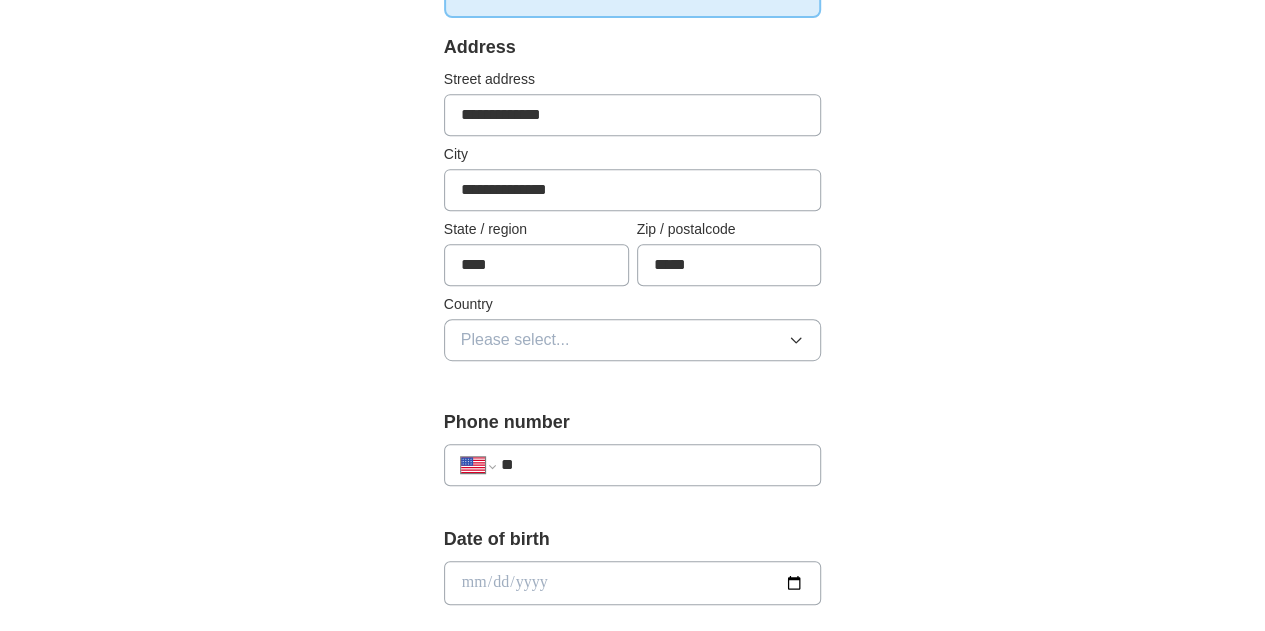 click on "Please select..." at bounding box center [633, 340] 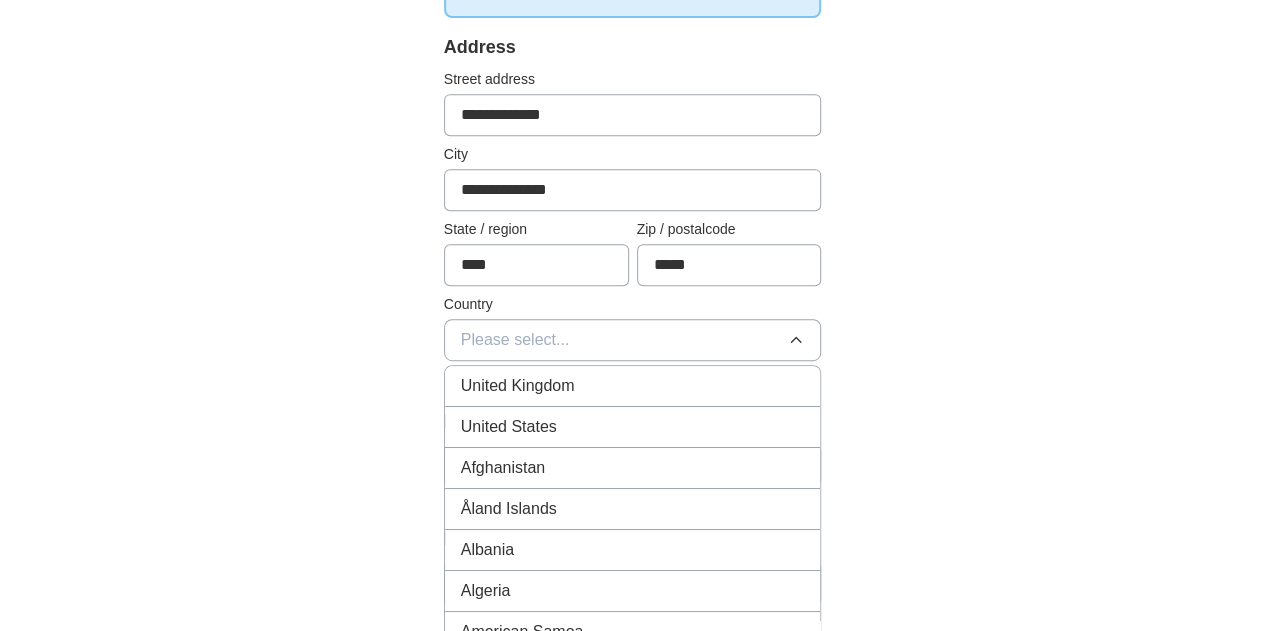 click on "United States" at bounding box center (633, 427) 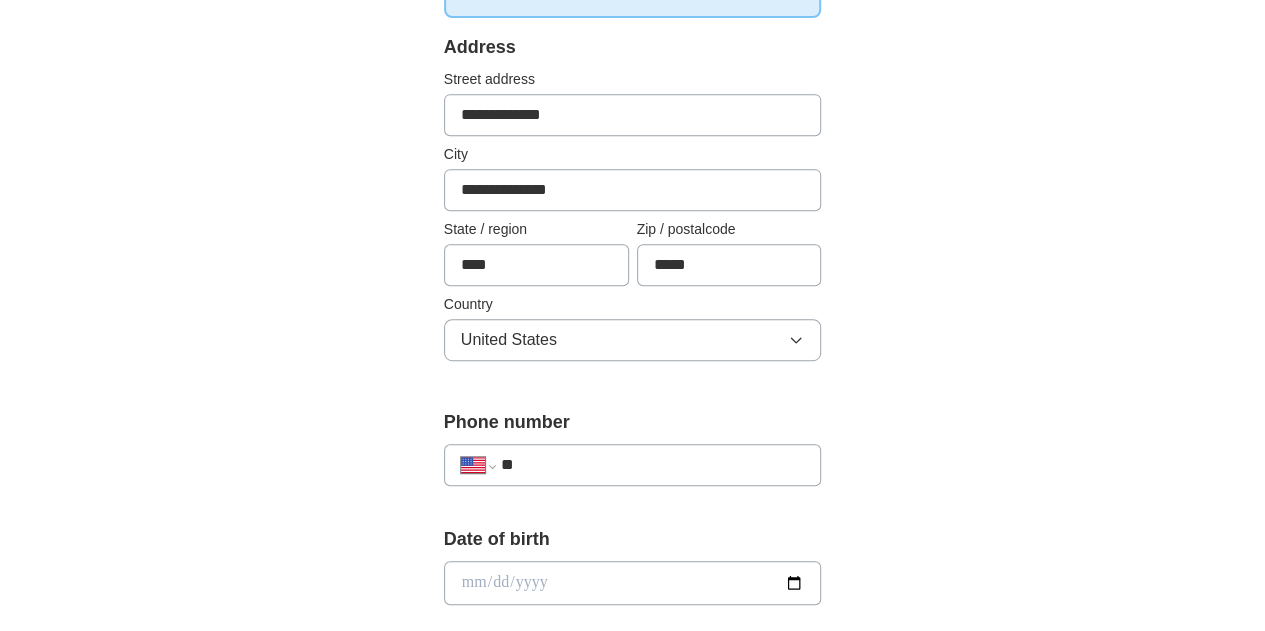 click on "**********" at bounding box center [633, 465] 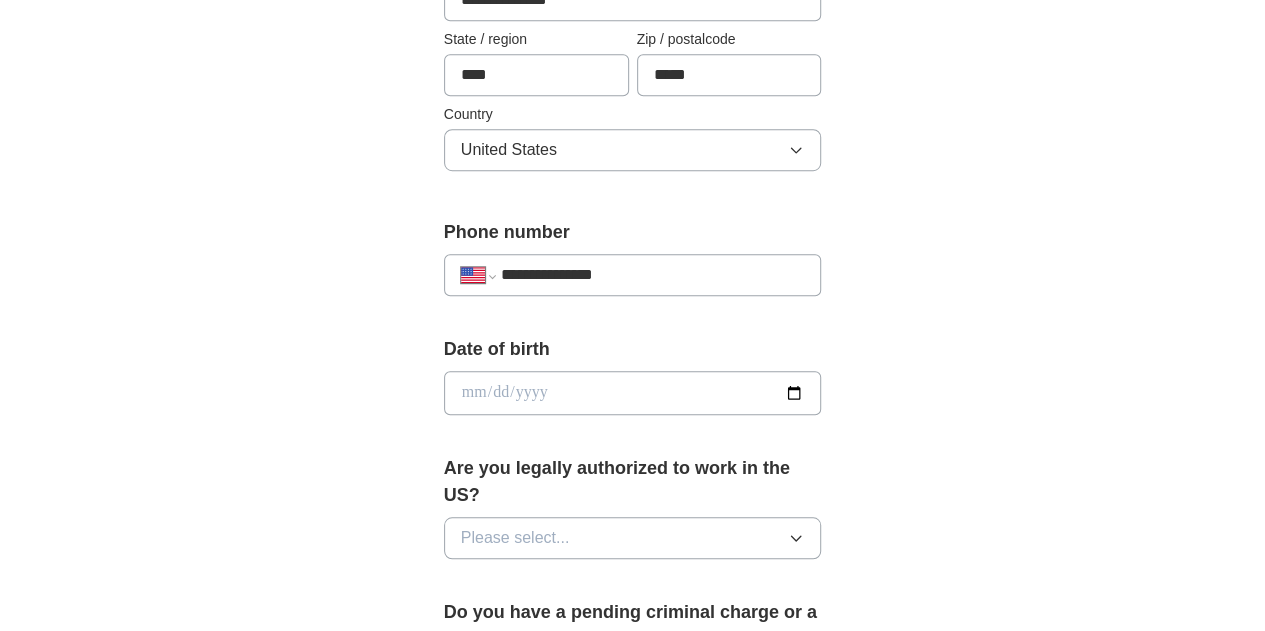 scroll, scrollTop: 616, scrollLeft: 0, axis: vertical 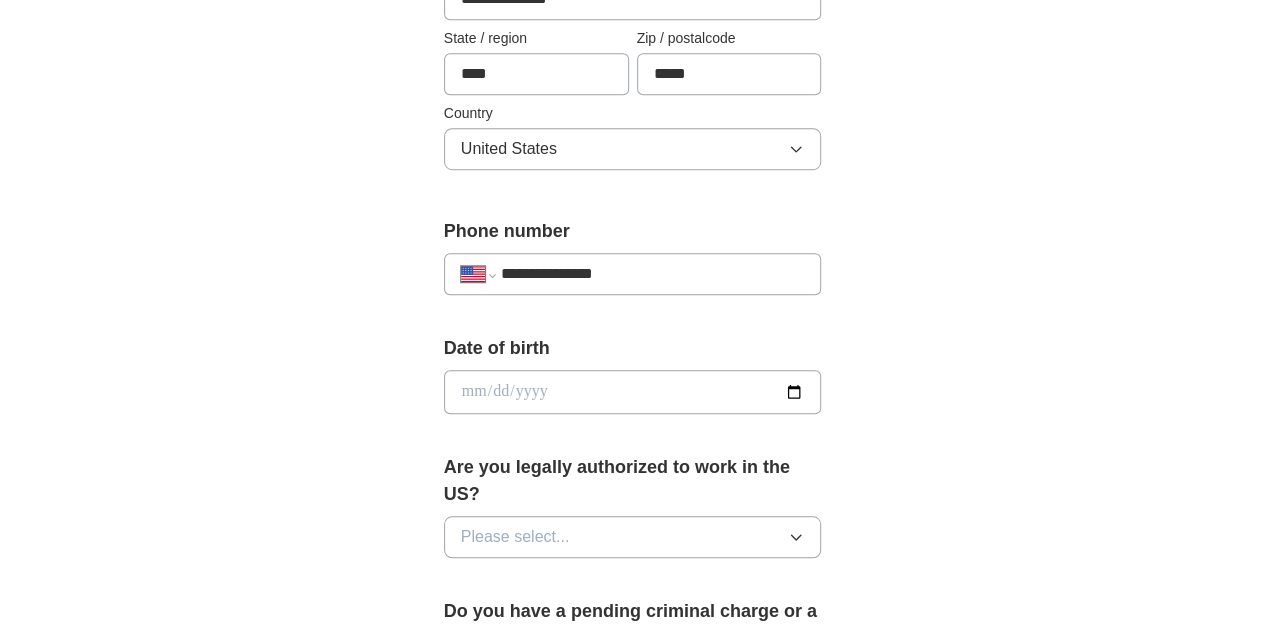 type on "**********" 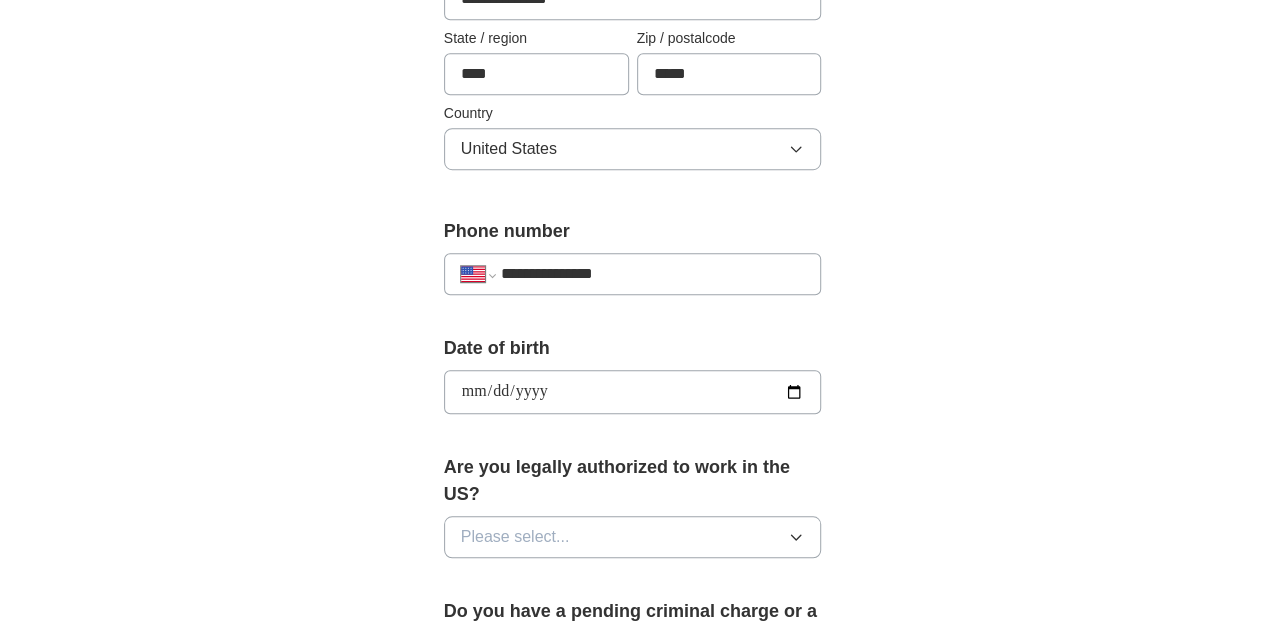 type on "**********" 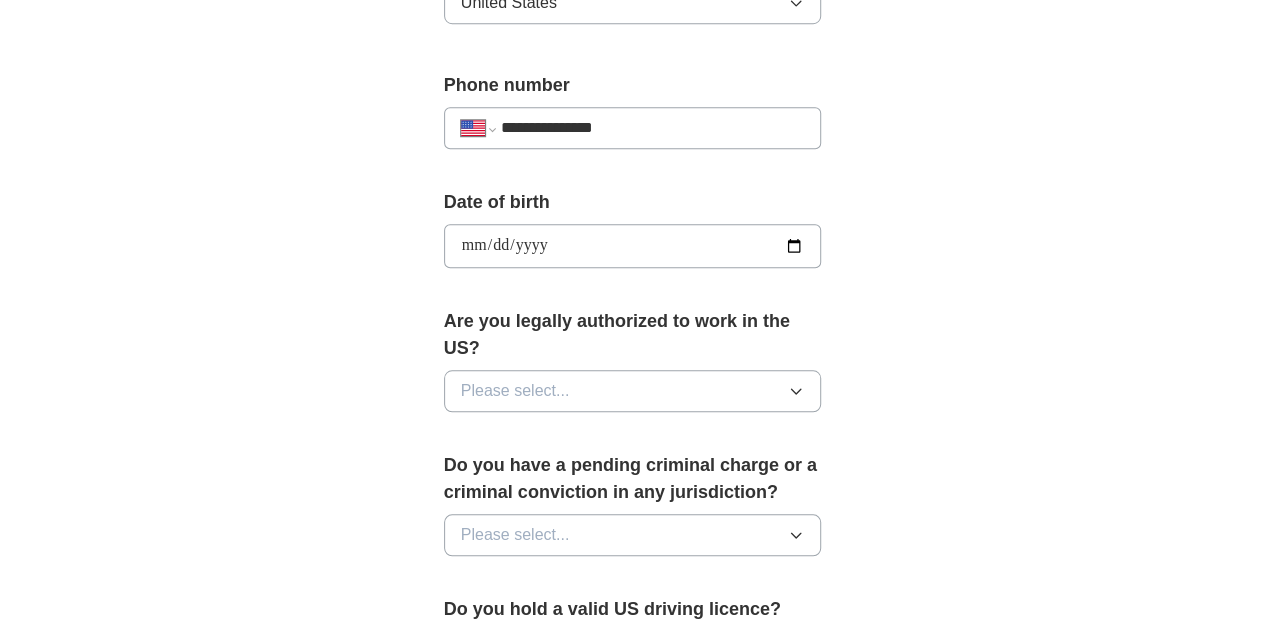 scroll, scrollTop: 769, scrollLeft: 0, axis: vertical 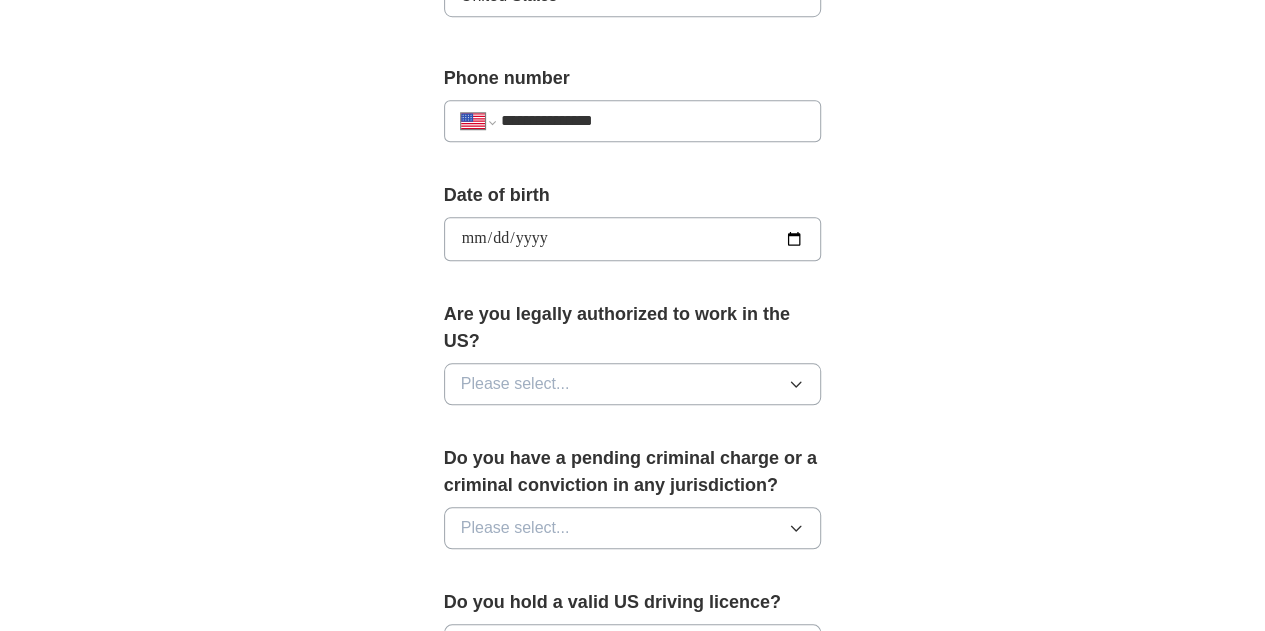 click on "Please select..." at bounding box center [633, 384] 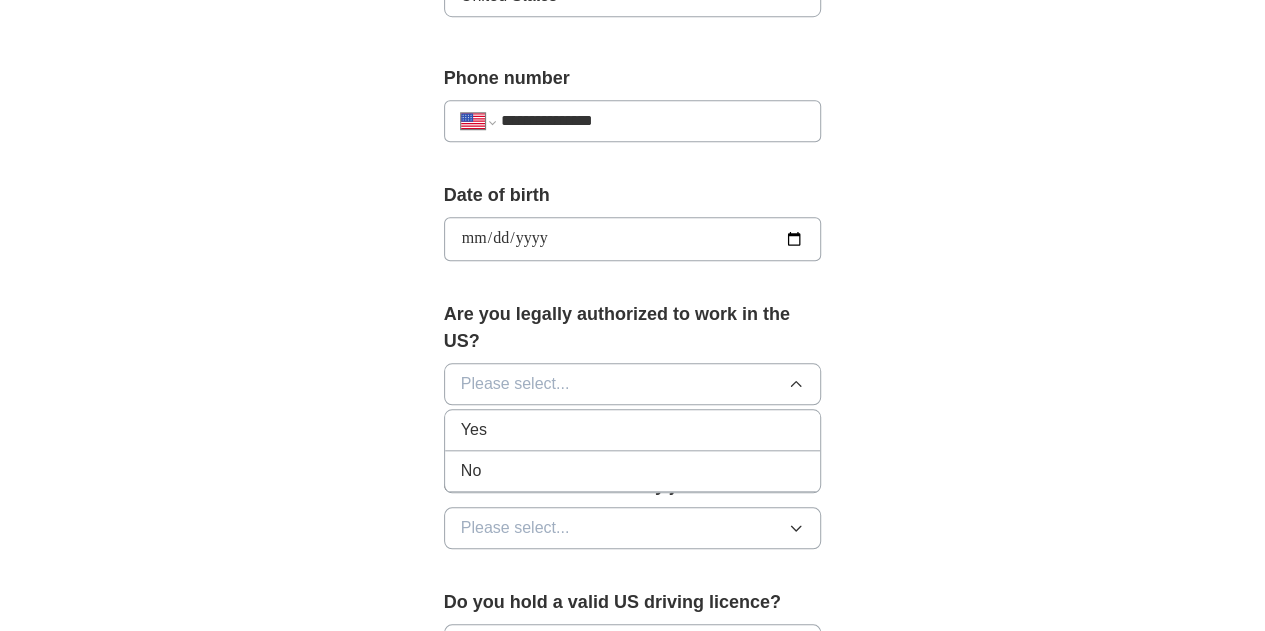 click on "Yes" at bounding box center [633, 430] 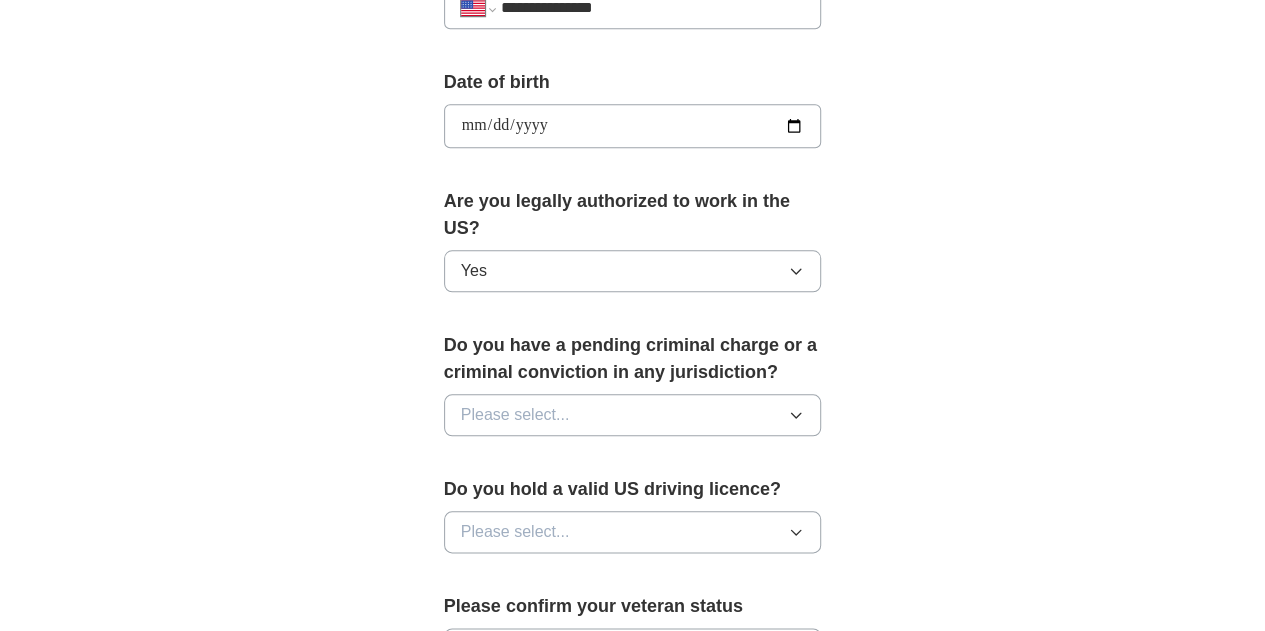 scroll, scrollTop: 905, scrollLeft: 0, axis: vertical 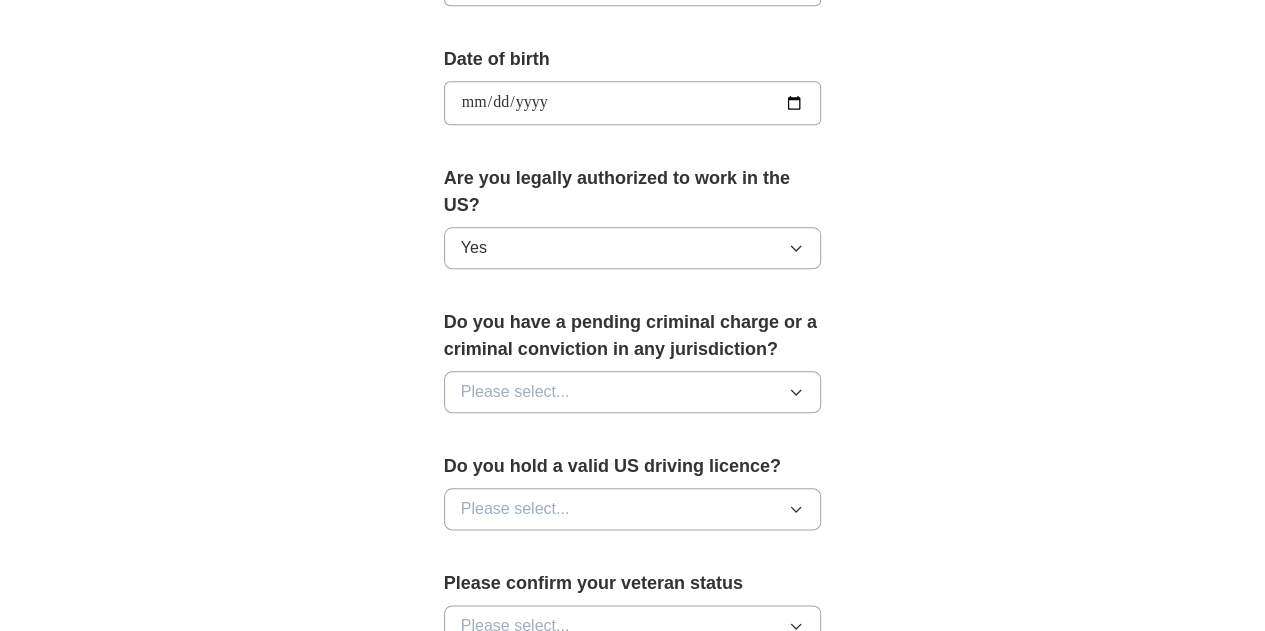click on "Please select..." at bounding box center [633, 392] 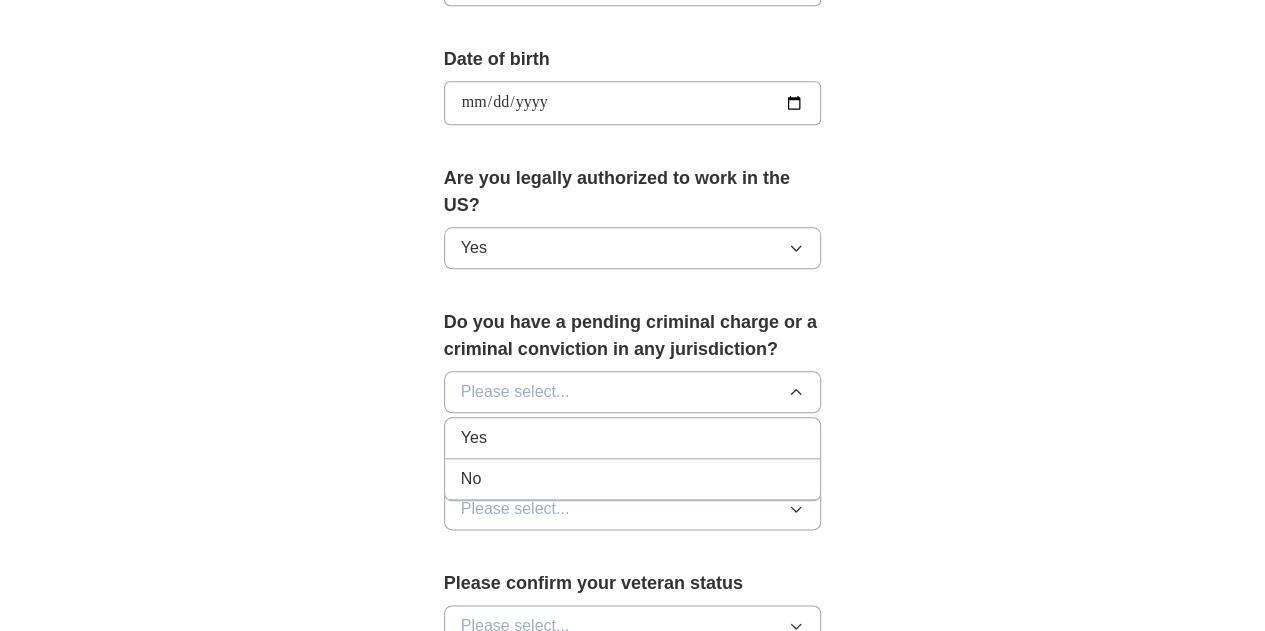 click on "No" at bounding box center [633, 479] 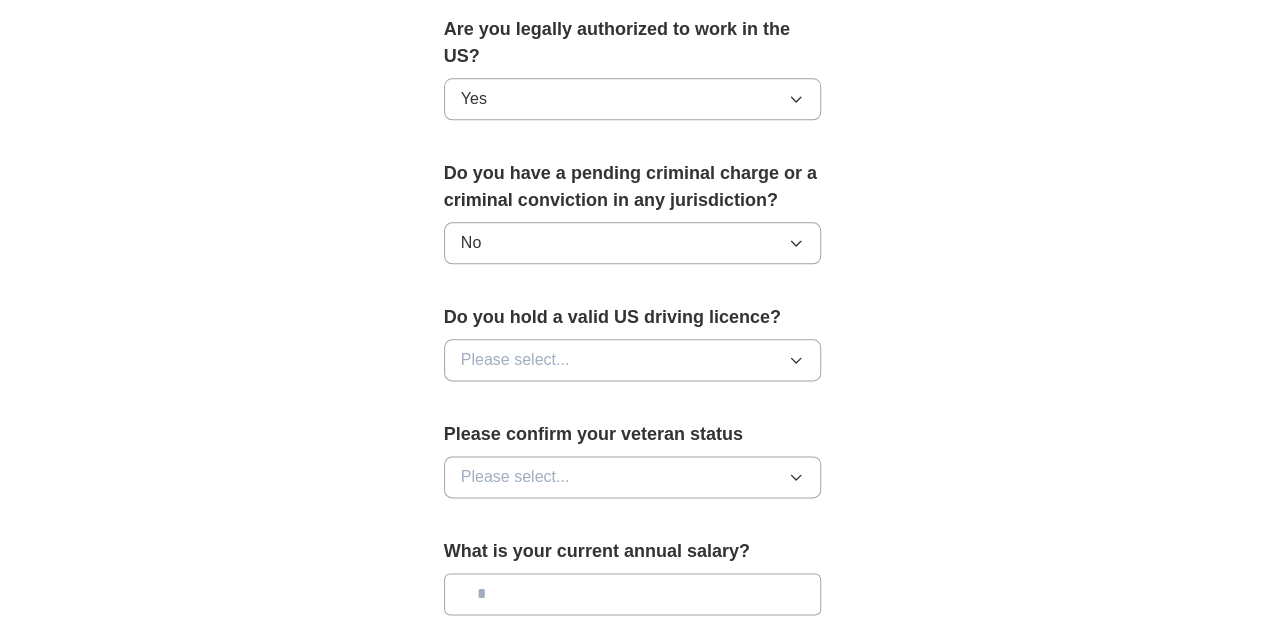 scroll, scrollTop: 1055, scrollLeft: 0, axis: vertical 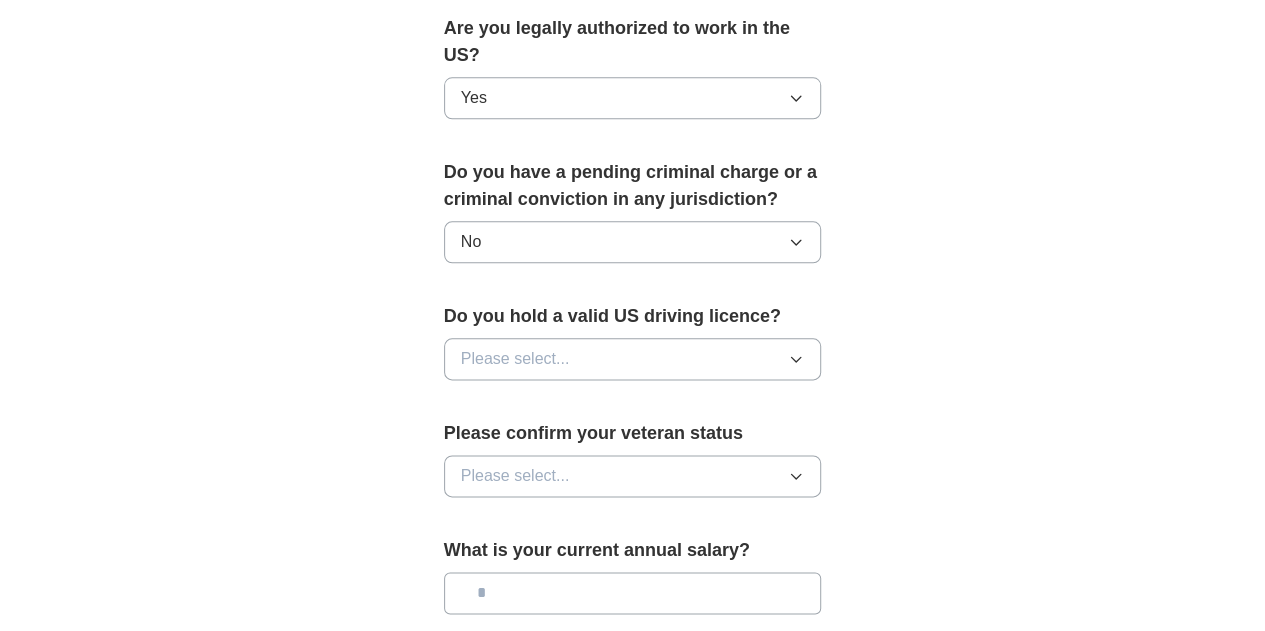 click on "Please select..." at bounding box center (633, 359) 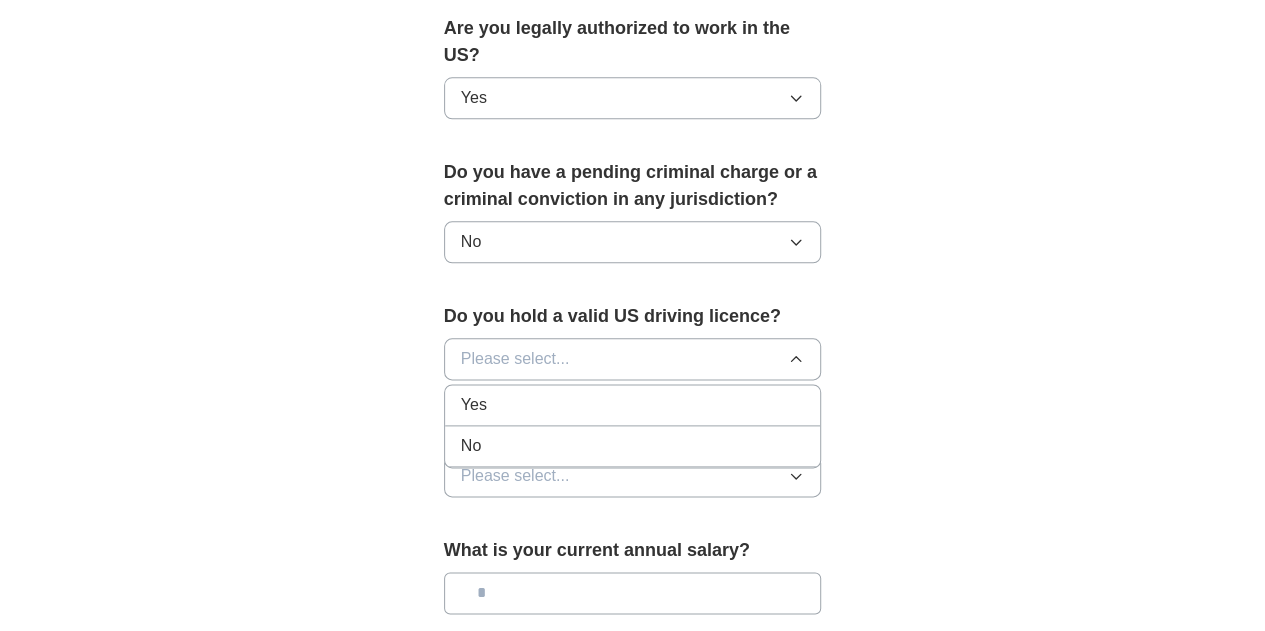 click on "Yes" at bounding box center (633, 405) 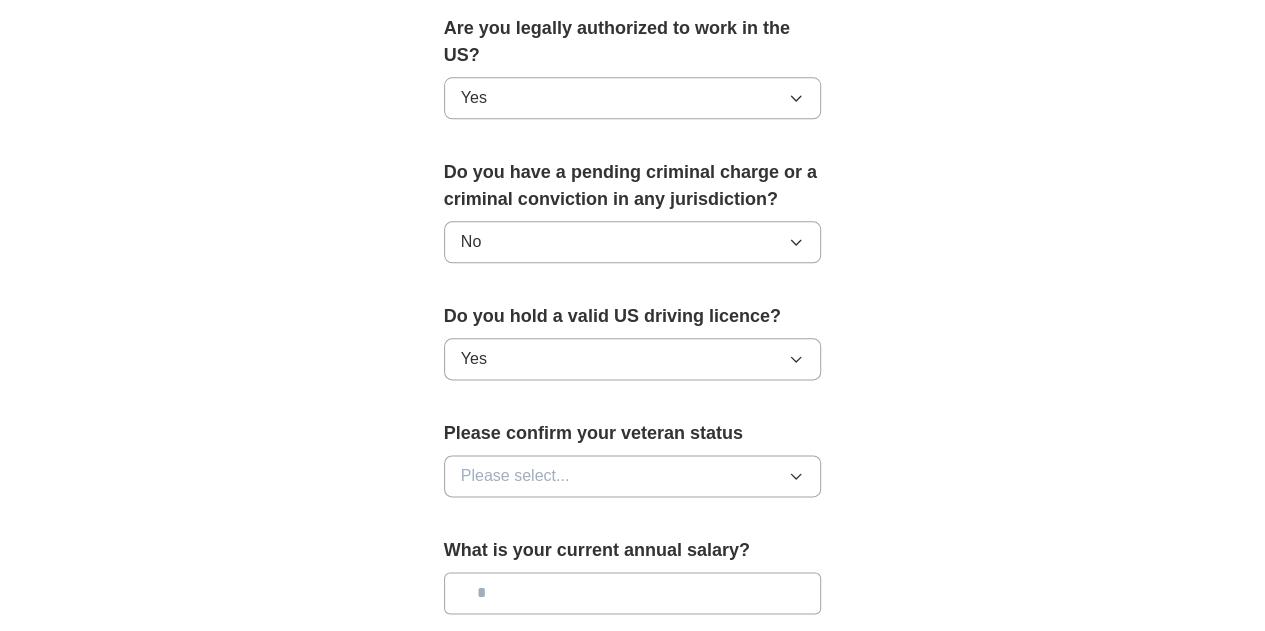 click on "Please select..." at bounding box center [633, 476] 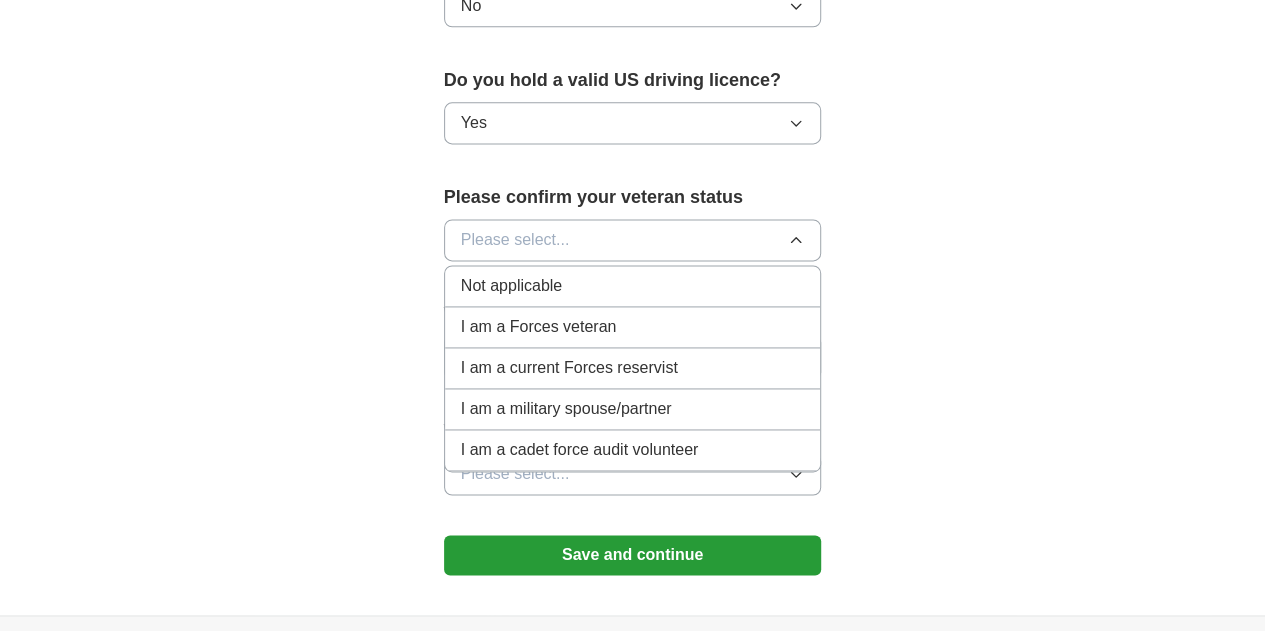 scroll, scrollTop: 1297, scrollLeft: 0, axis: vertical 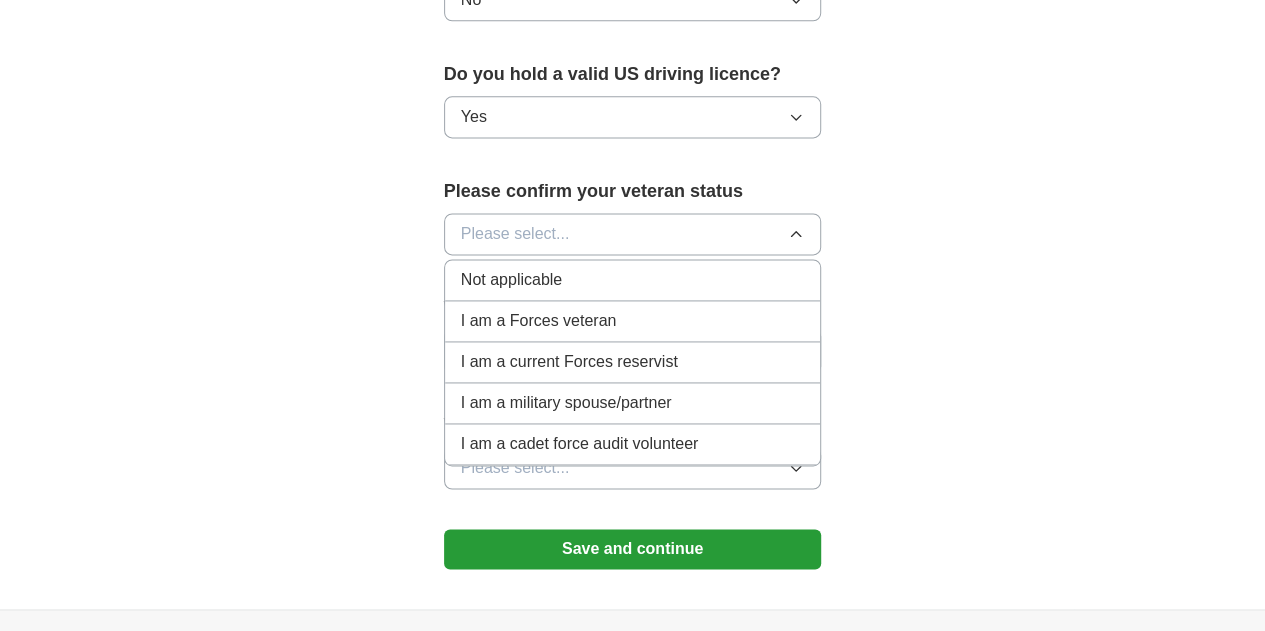 click on "Not applicable" at bounding box center [633, 280] 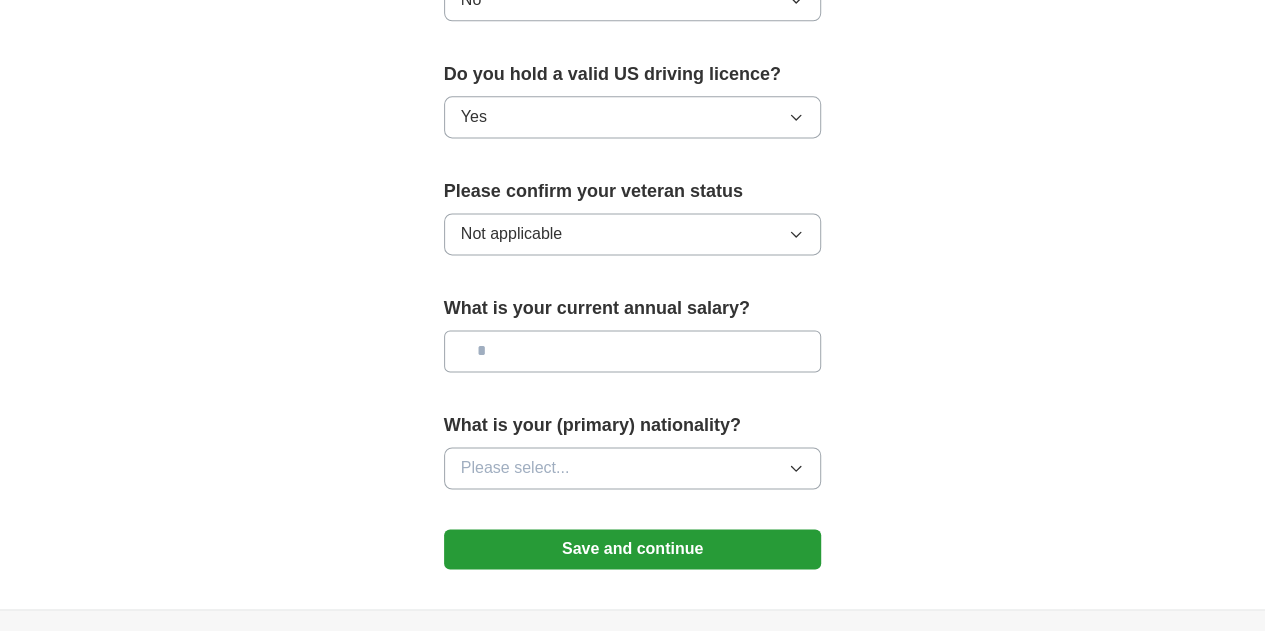 click at bounding box center [633, 351] 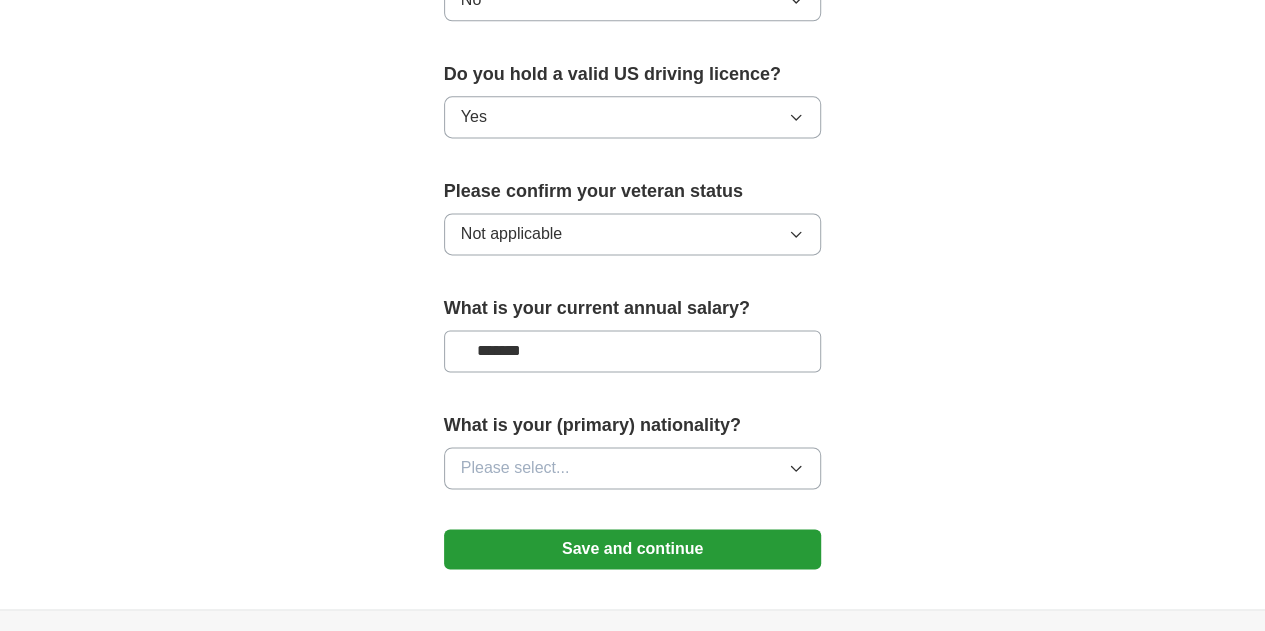 scroll, scrollTop: 1441, scrollLeft: 0, axis: vertical 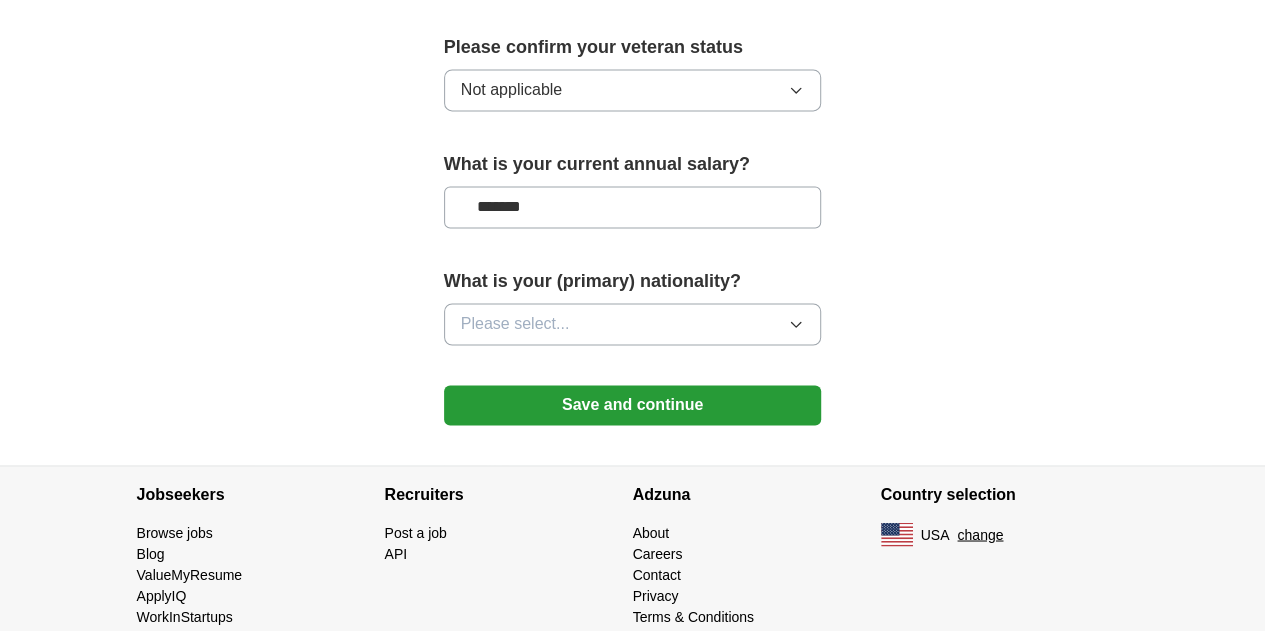 type on "*******" 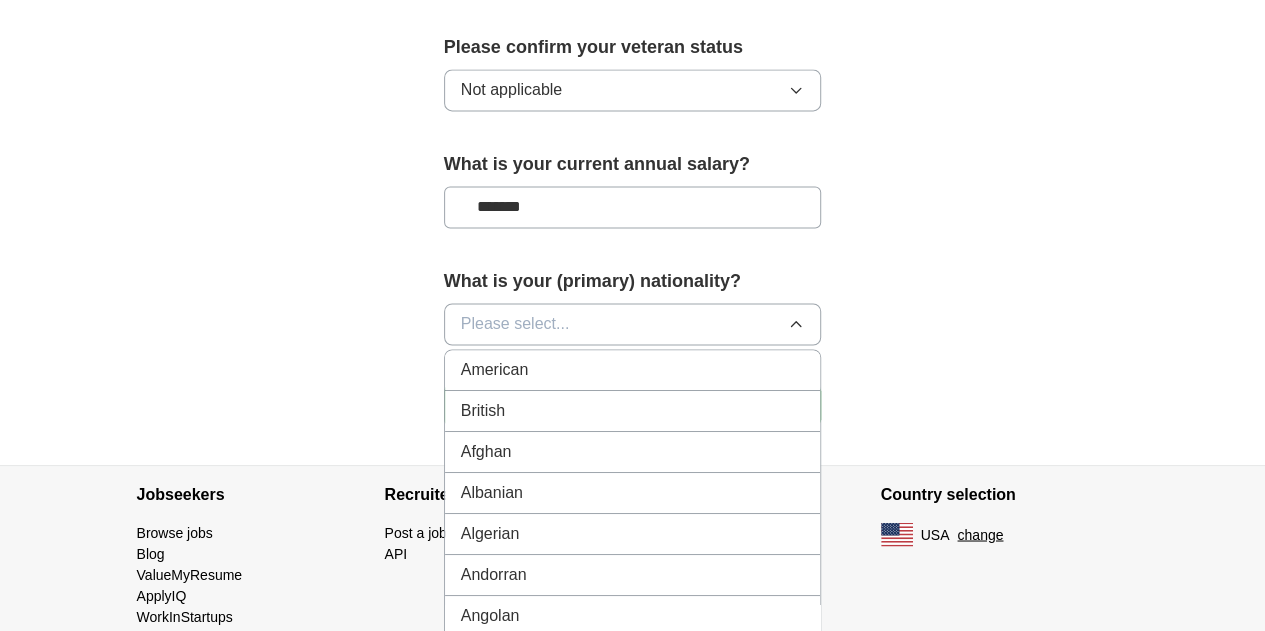 type 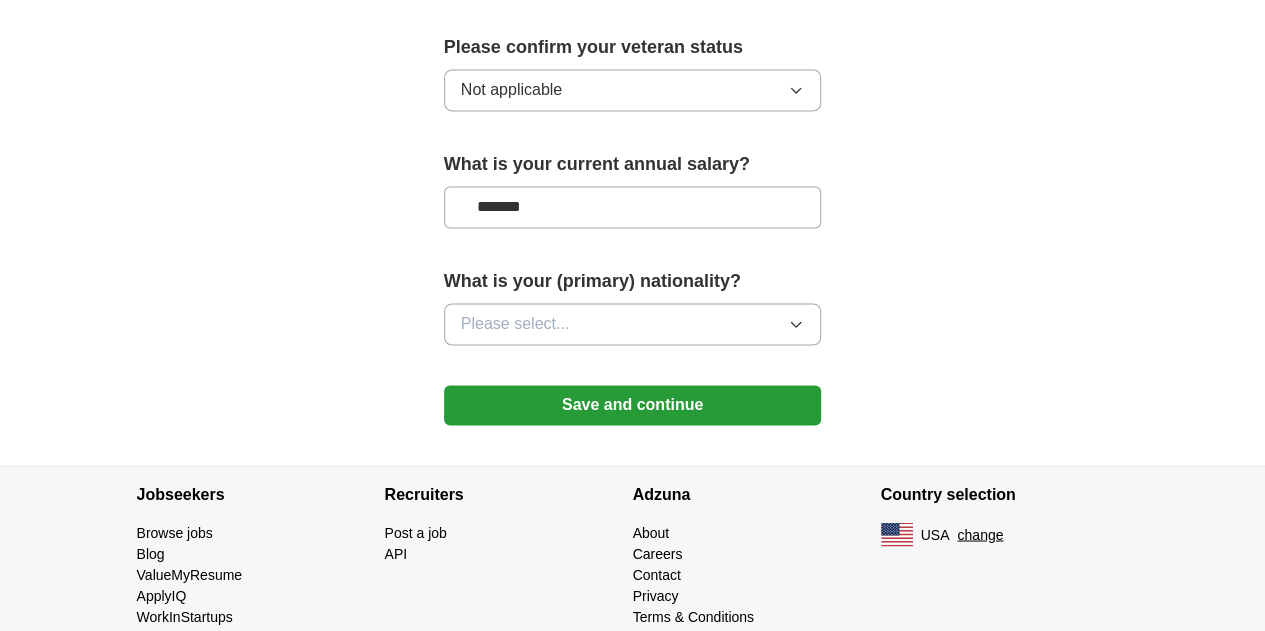 click on "Please select..." at bounding box center (515, 324) 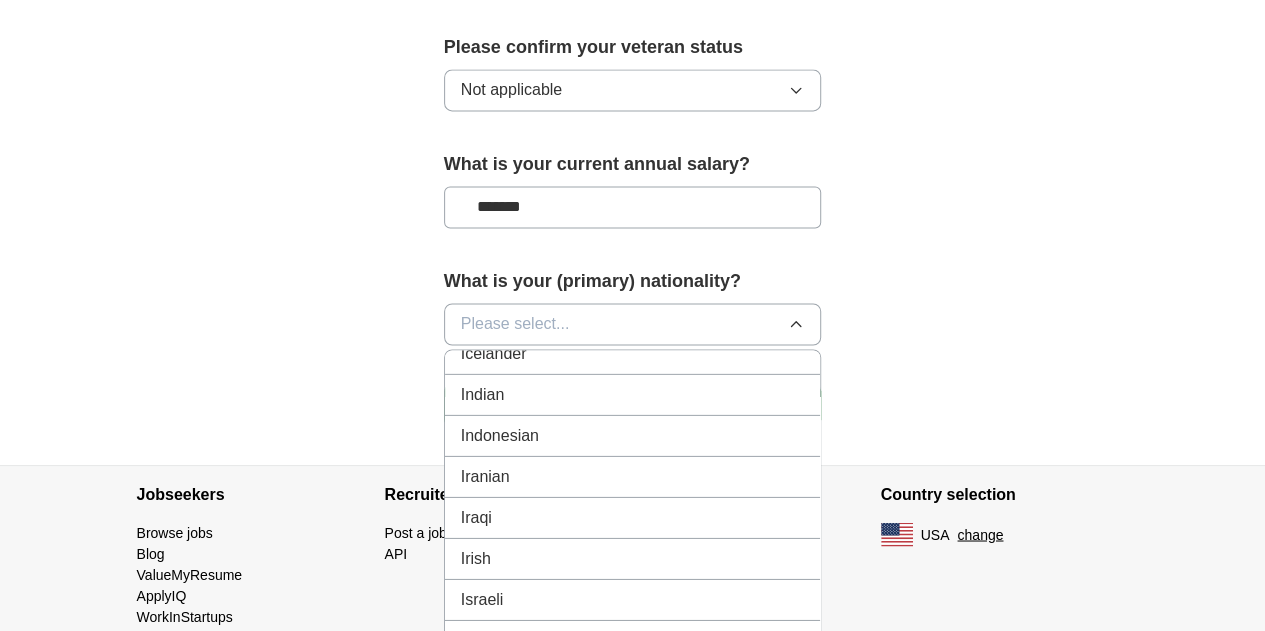 scroll, scrollTop: 3234, scrollLeft: 0, axis: vertical 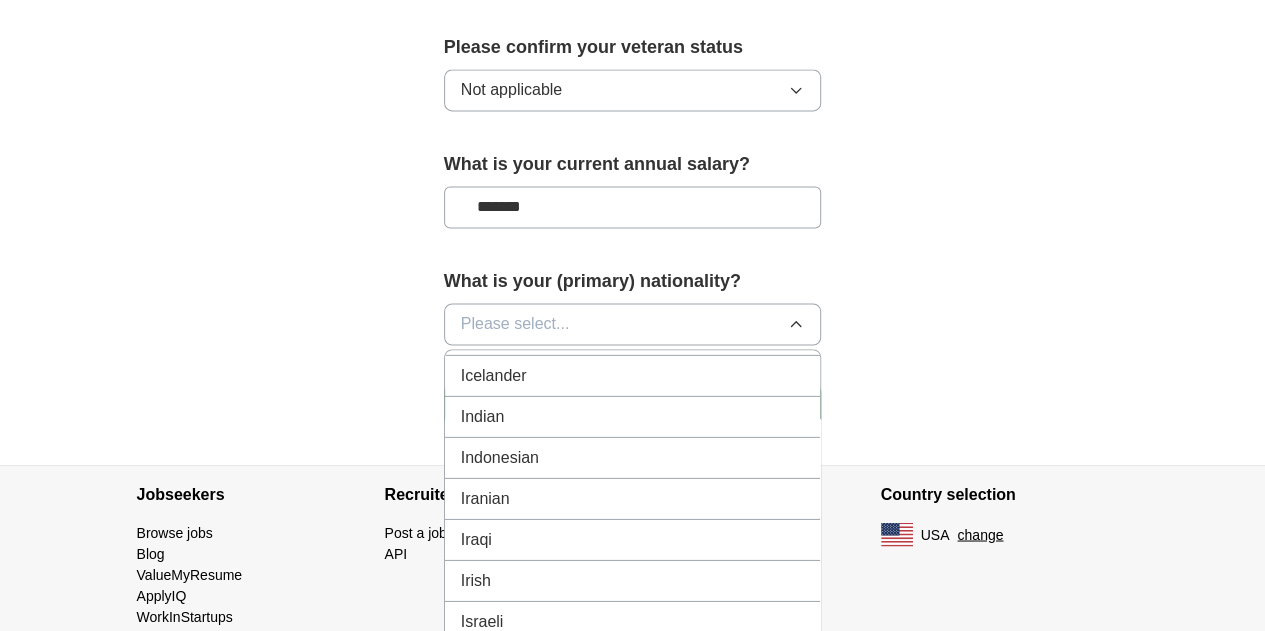 click on "Indian" at bounding box center (633, 416) 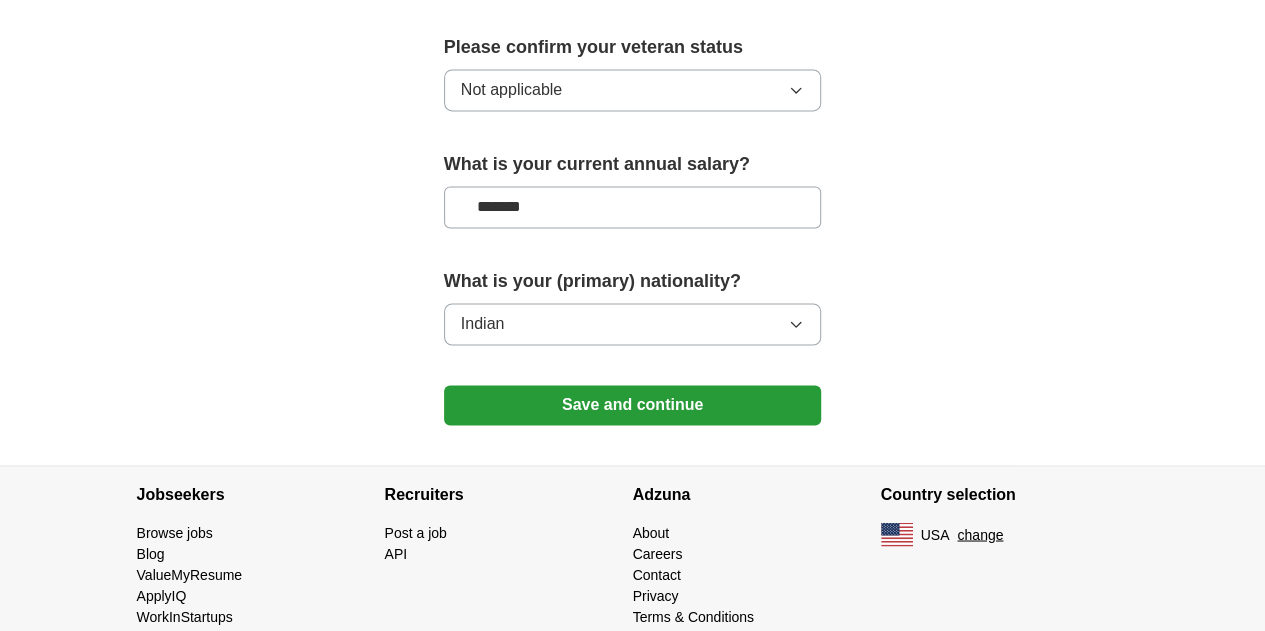 click on "Save and continue" at bounding box center [633, 405] 